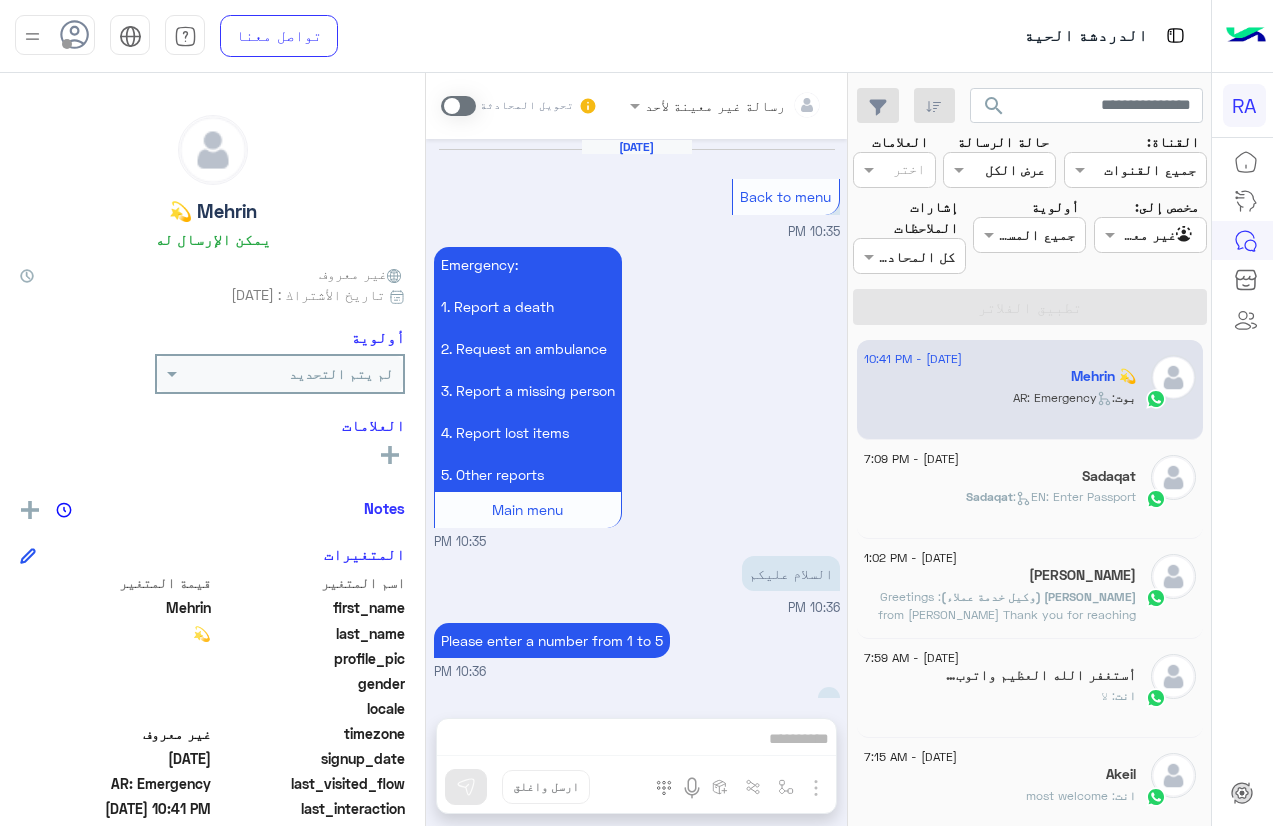 scroll, scrollTop: 0, scrollLeft: 0, axis: both 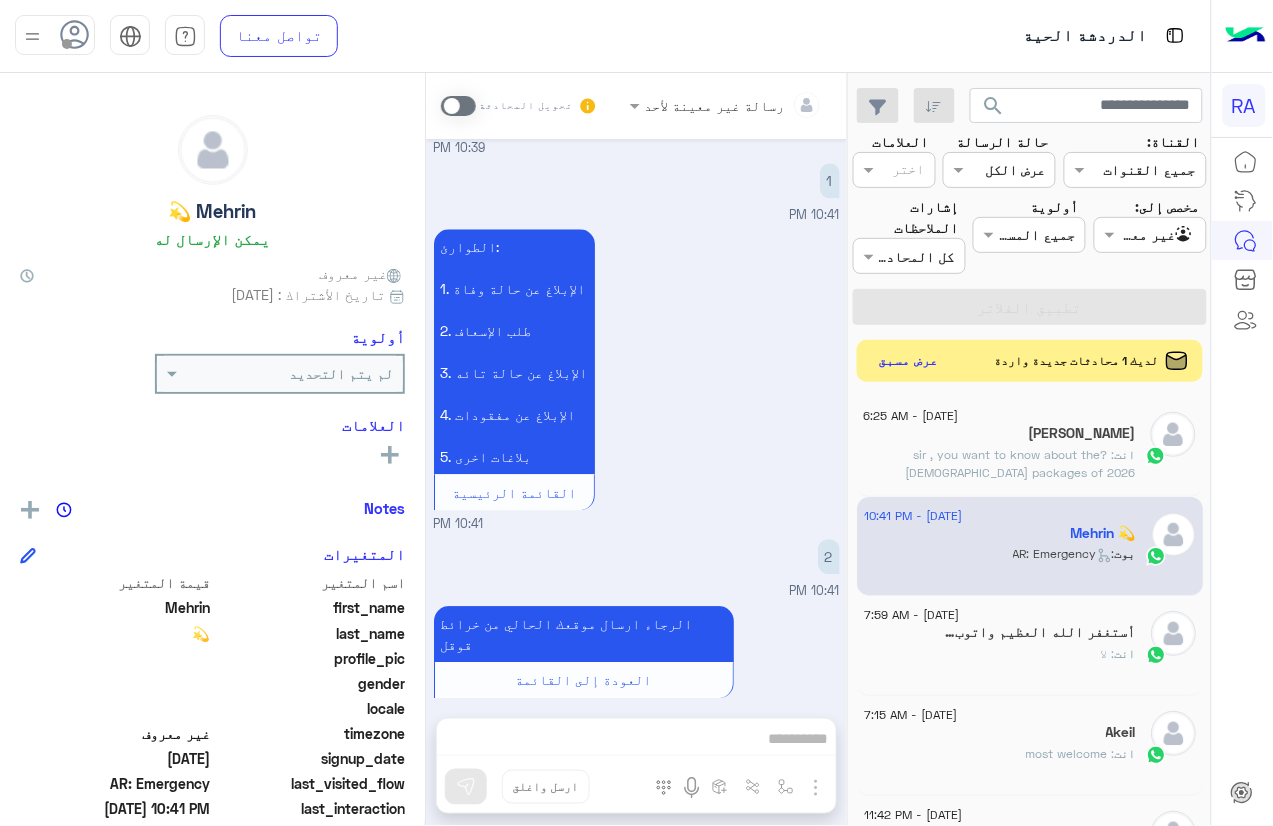 click on "عرض مسبق" 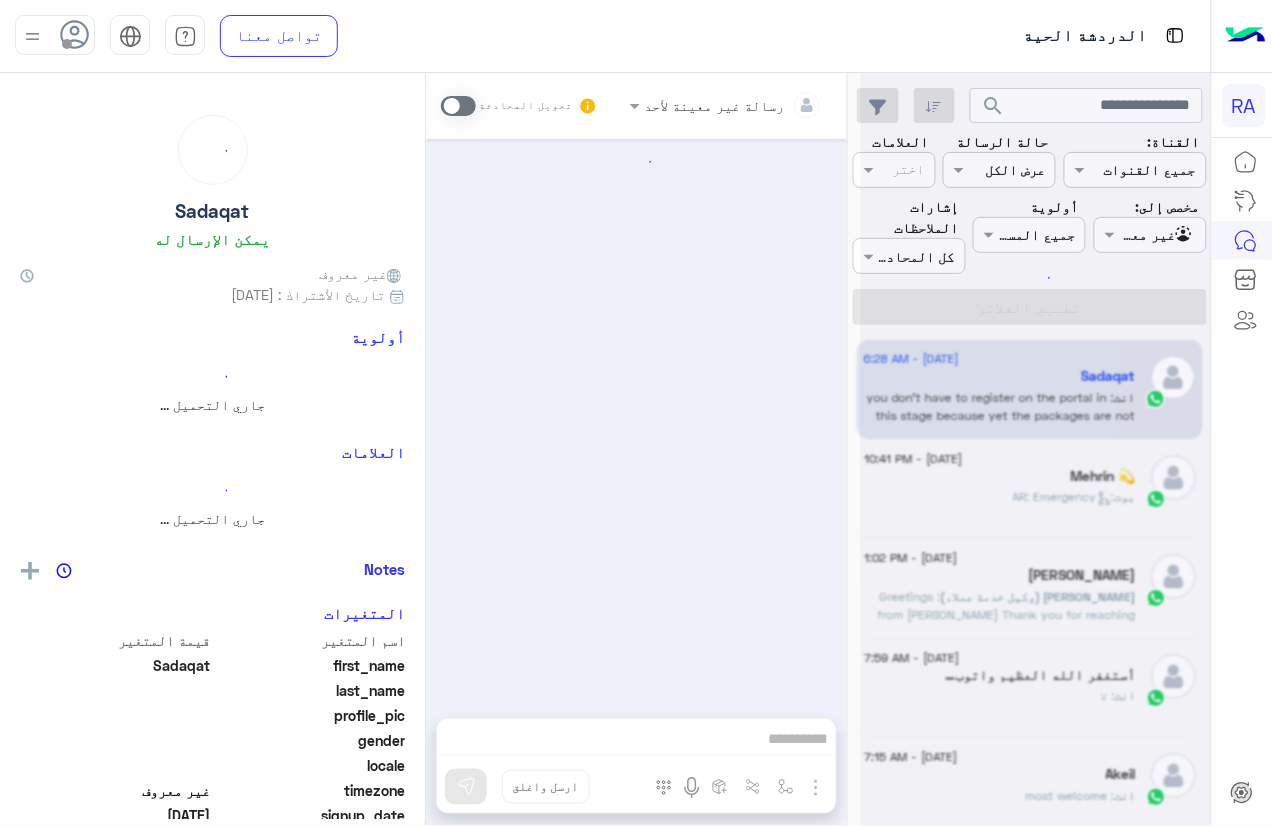 scroll, scrollTop: 0, scrollLeft: 0, axis: both 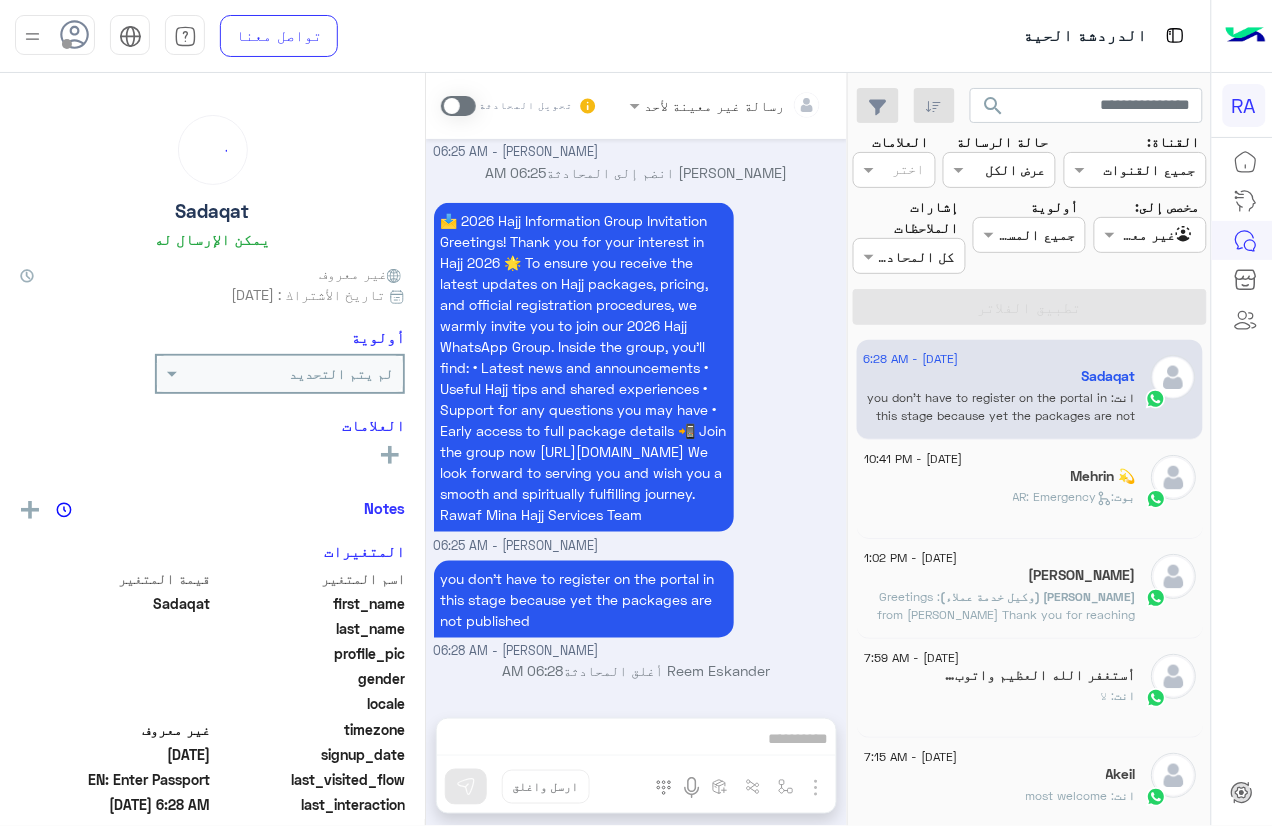 click on "[DATE] - 6:28 AM" 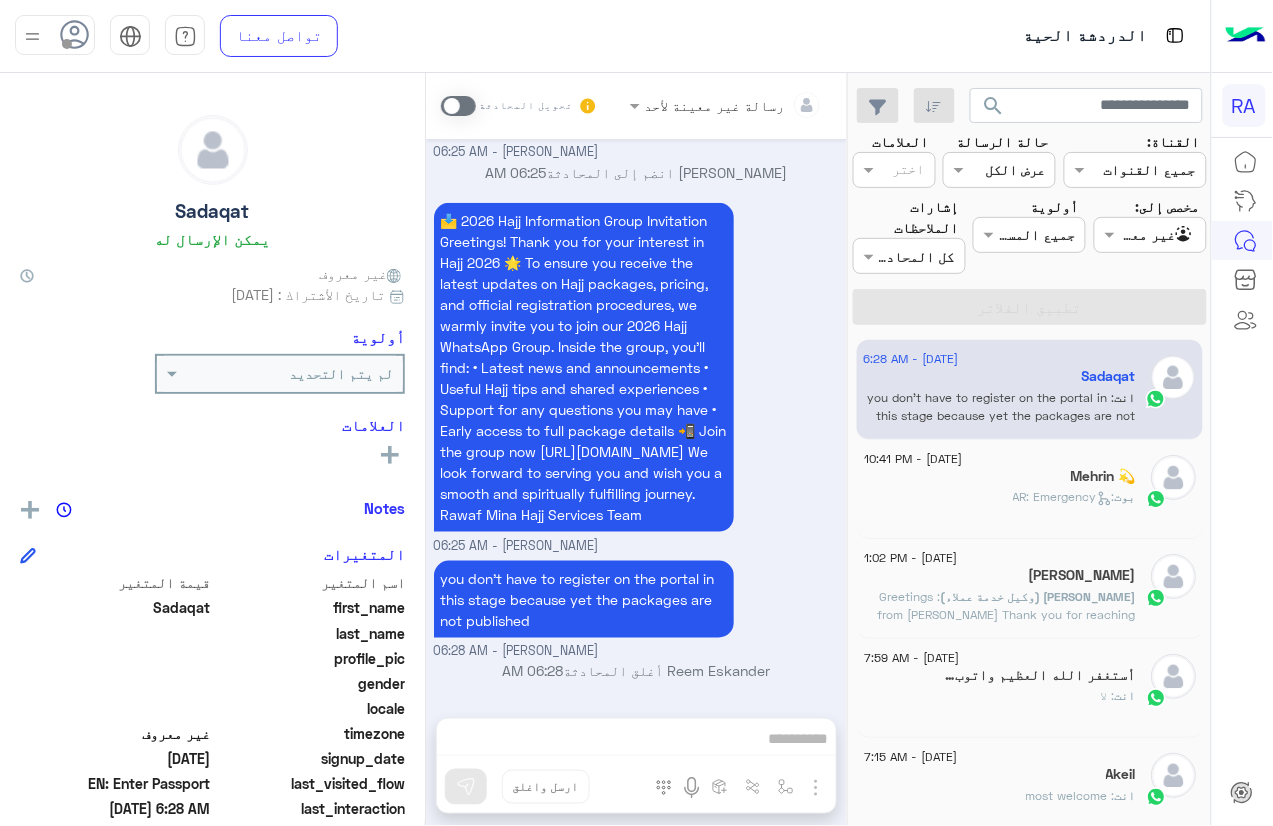 drag, startPoint x: 425, startPoint y: 612, endPoint x: 437, endPoint y: 533, distance: 79.9062 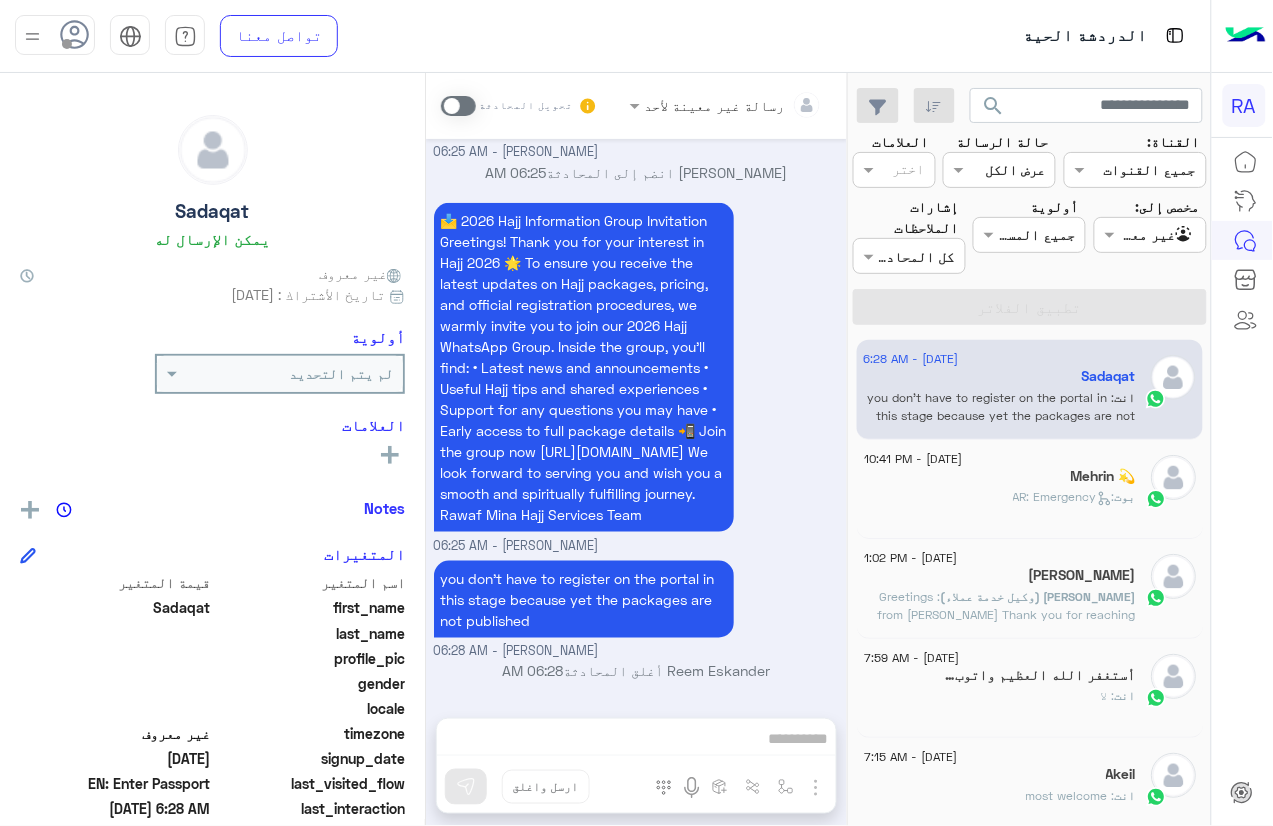 scroll, scrollTop: 2073, scrollLeft: 0, axis: vertical 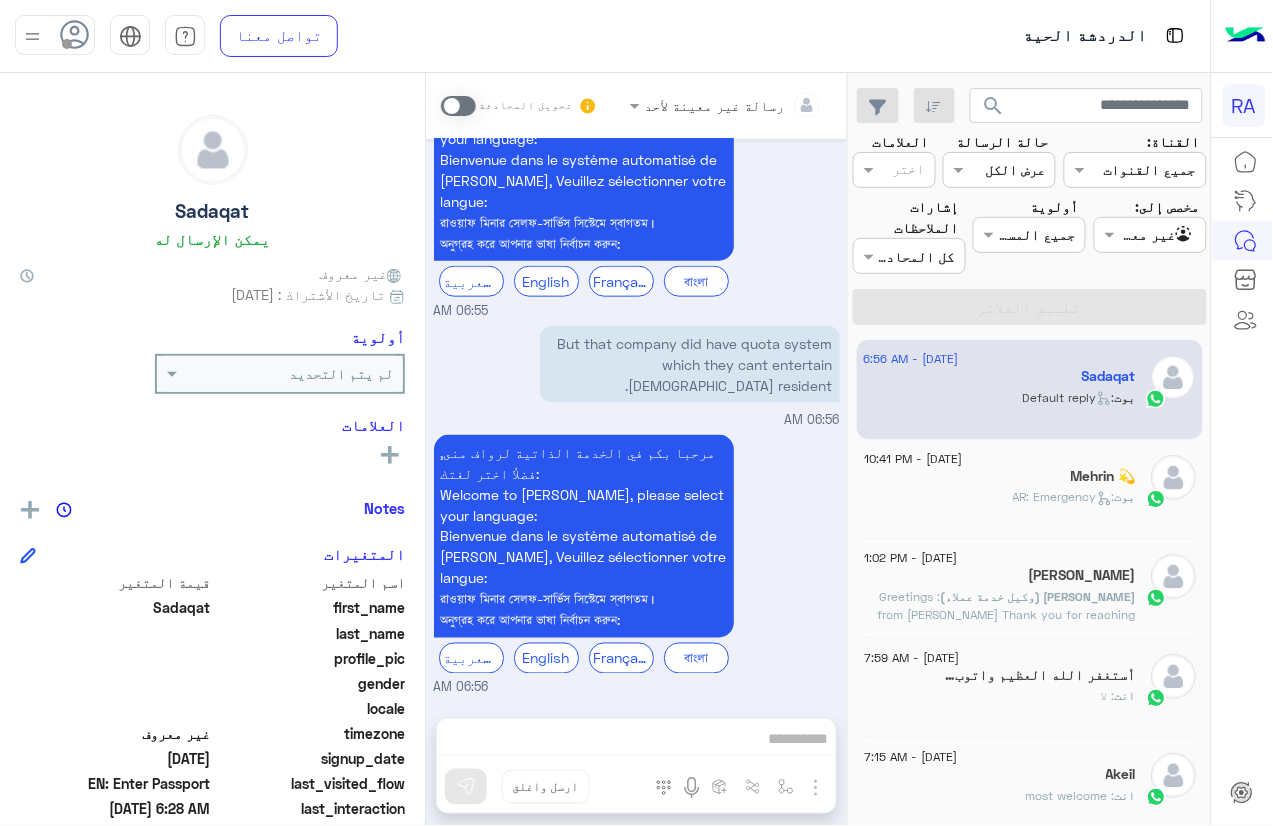click on "مرحبا بكم في الخدمة الذاتية لرواف منى, فضلاُ اختر لغتك: Welcome to Rawaf Mina, please select your language: Bienvenue dans le système automatisé de Rawaf Mina, Veuillez sélectionner votre langue: রাওয়াফ মিনার সেলফ-সার্ভিস সিস্টেমে স্বাগতম। অনুগ্রহ করে আপনার ভাষা নির্বাচন করুন:" at bounding box center [584, 536] 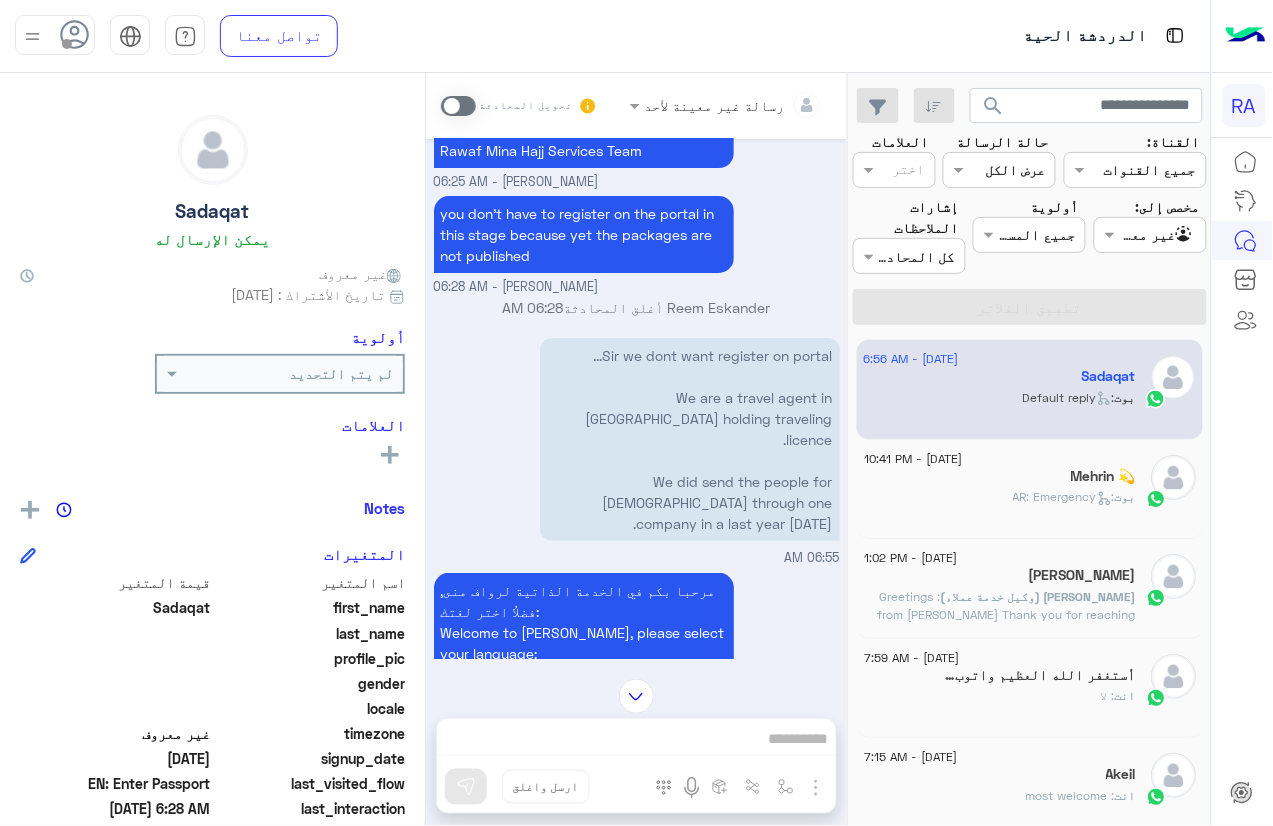 scroll, scrollTop: 6671, scrollLeft: 0, axis: vertical 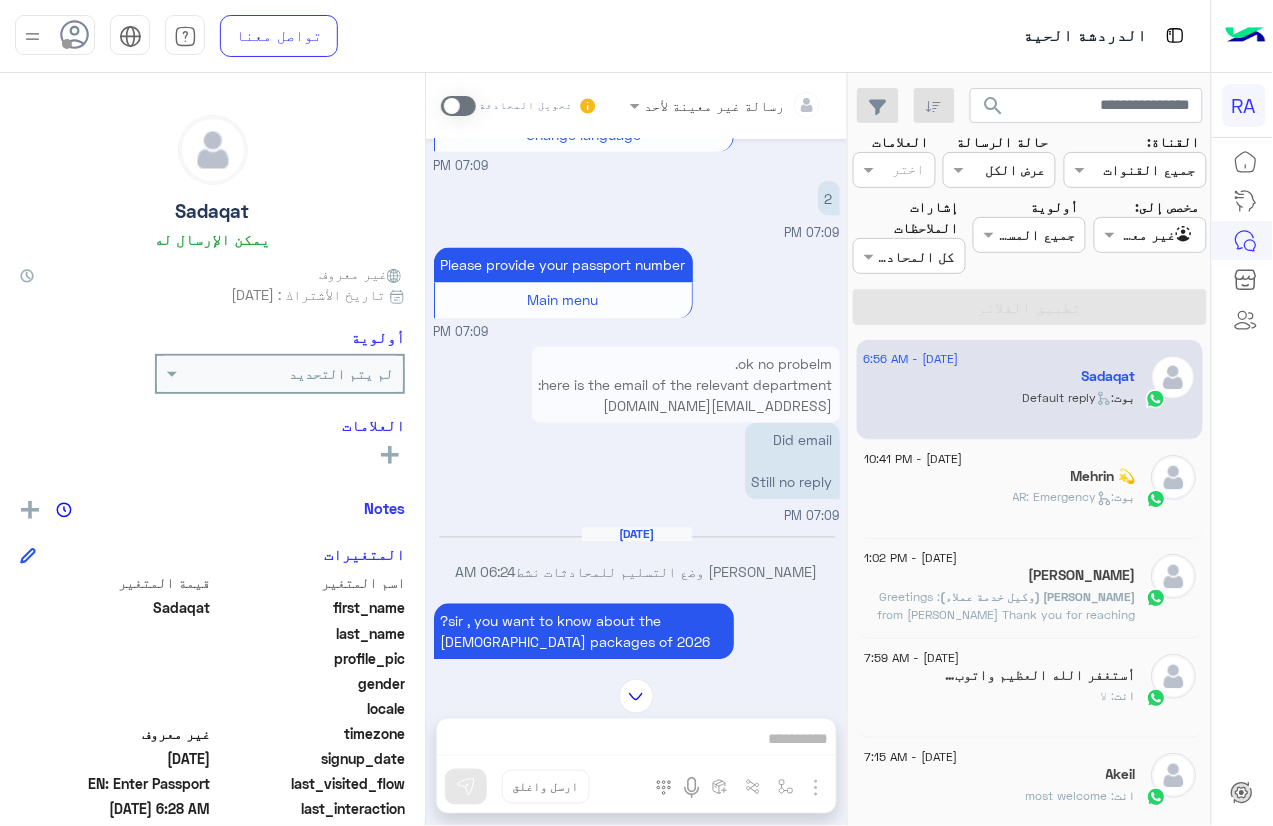 click on "ok no probelm. here is the email of the relevant department: [EMAIL_ADDRESS][DOMAIN_NAME]" at bounding box center [686, 385] 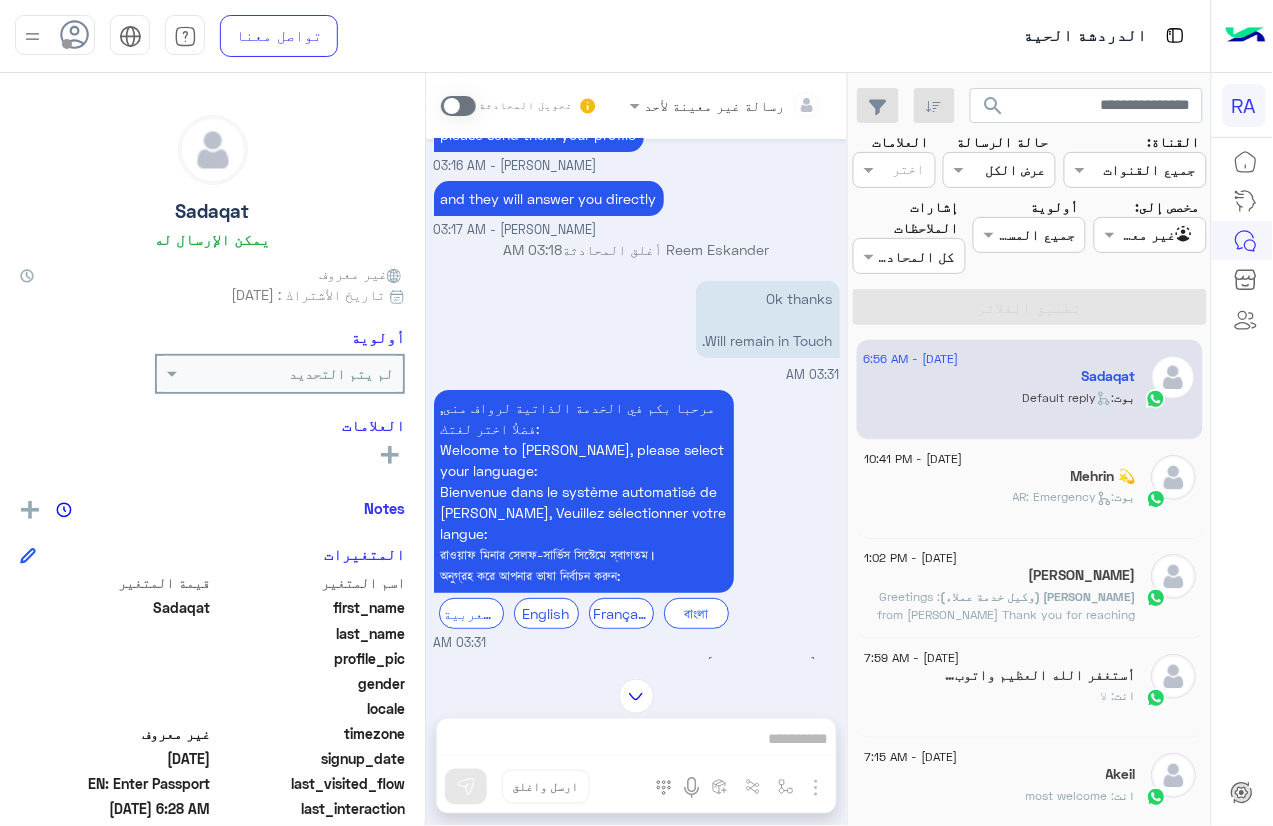 scroll, scrollTop: 1388, scrollLeft: 0, axis: vertical 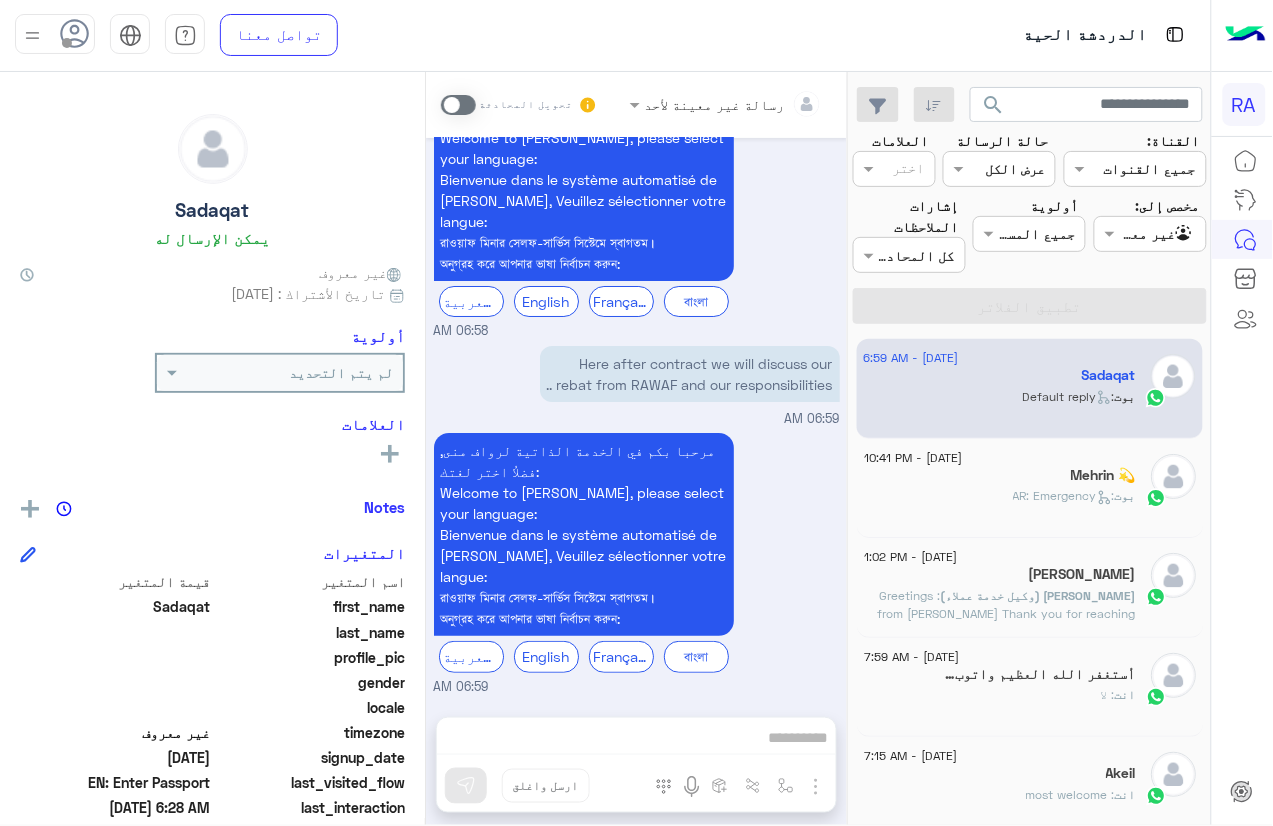 click on "تحويل المحادثة" at bounding box center [519, 105] 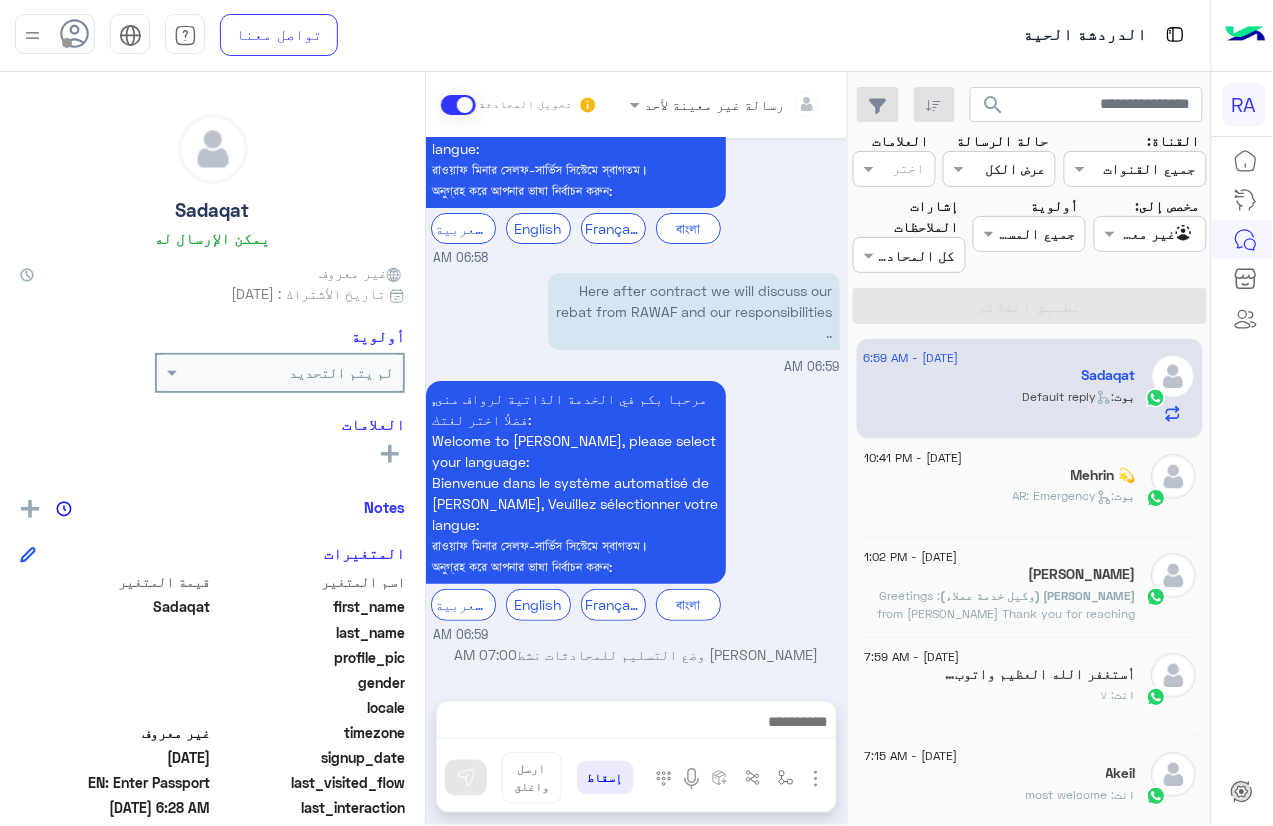 scroll, scrollTop: 3364, scrollLeft: 0, axis: vertical 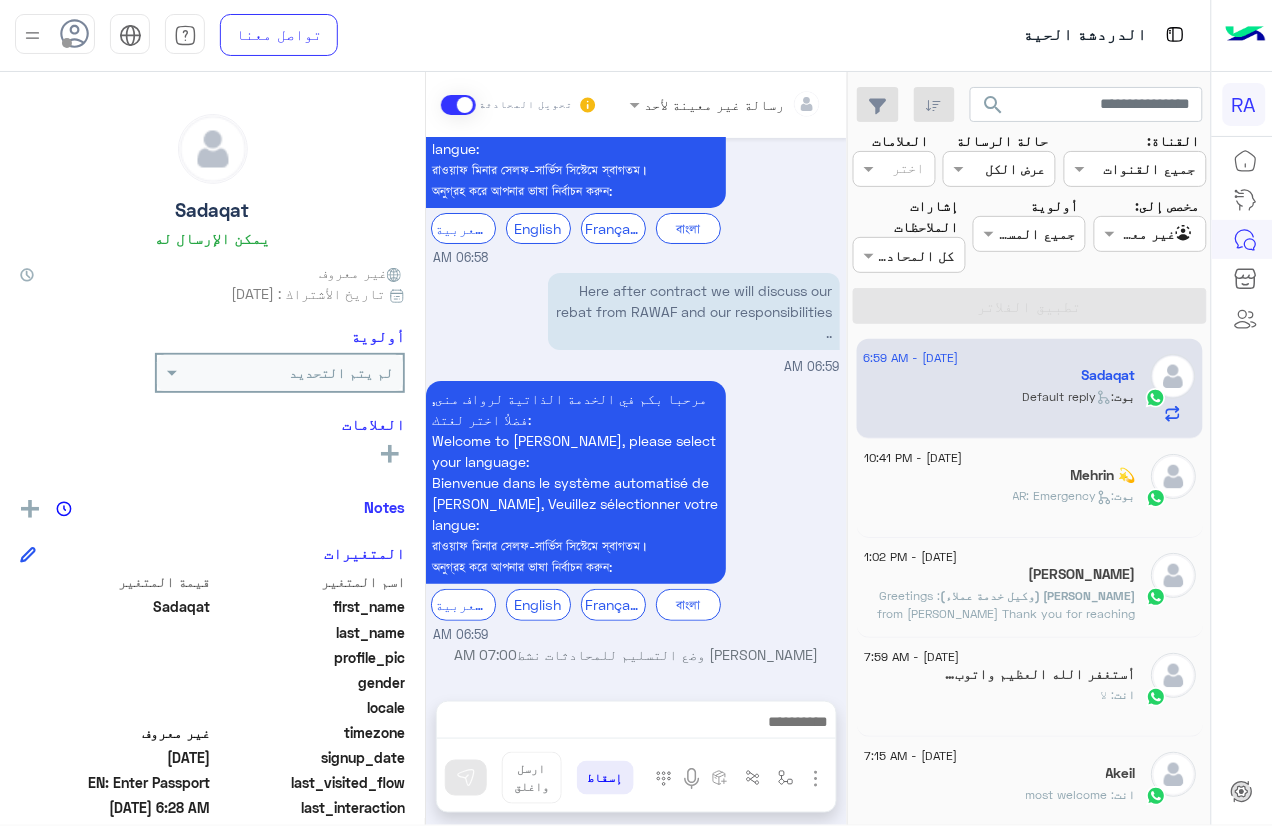 drag, startPoint x: 702, startPoint y: 742, endPoint x: 687, endPoint y: 719, distance: 27.45906 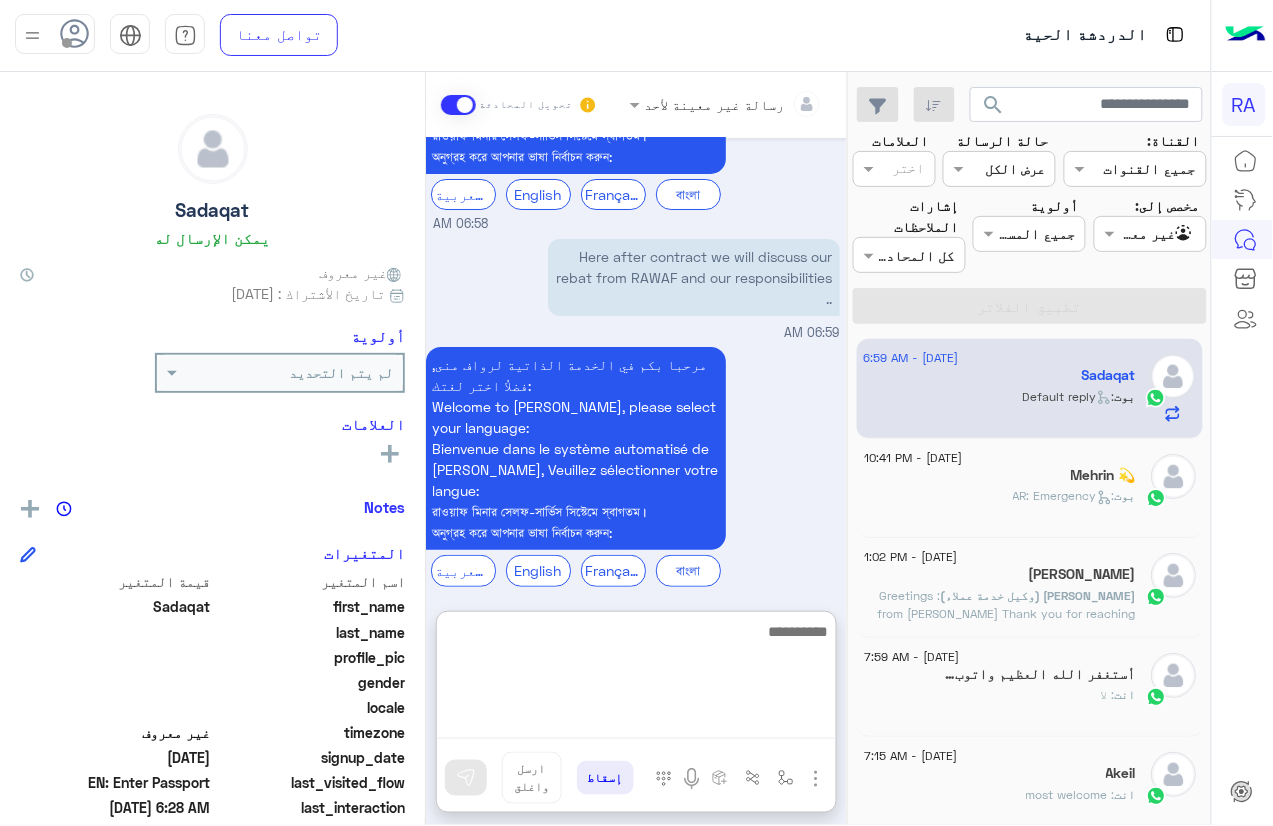 paste on "**********" 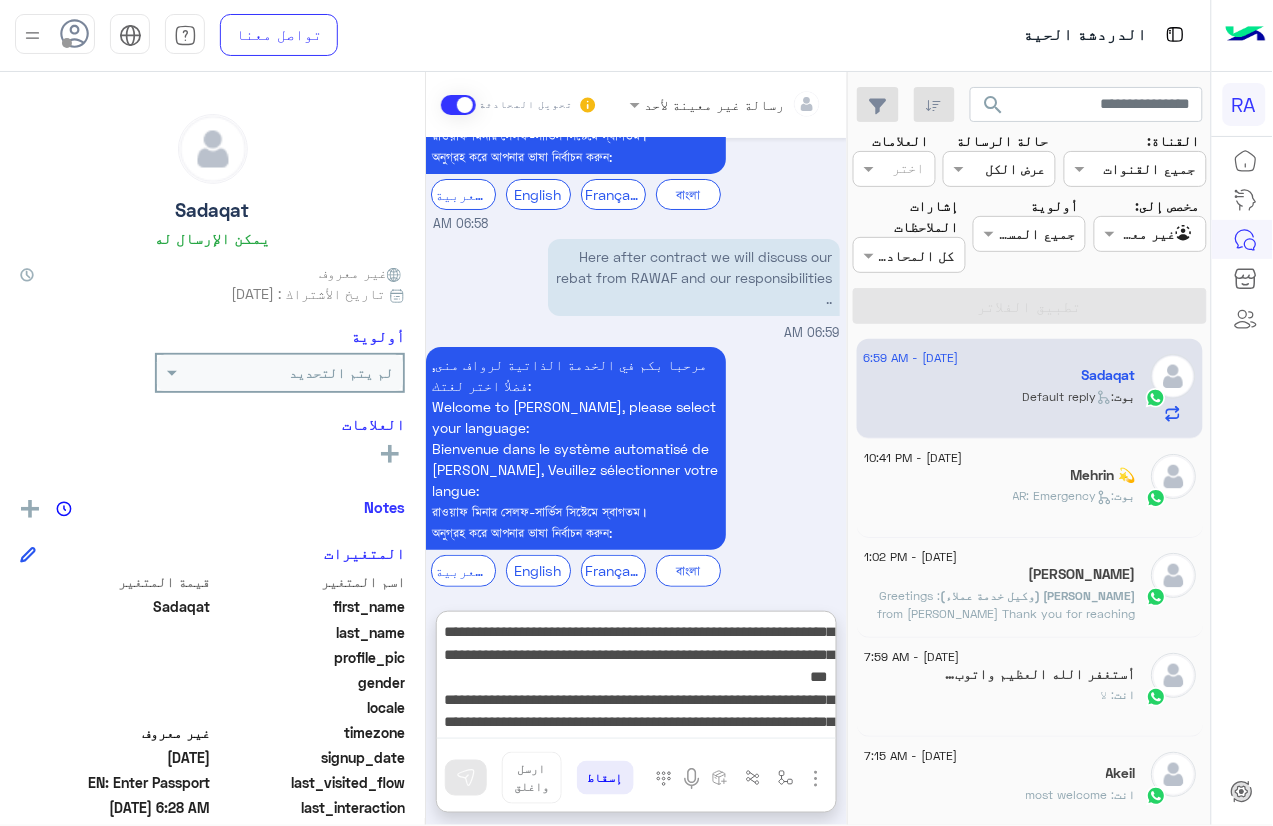 scroll, scrollTop: 15, scrollLeft: 0, axis: vertical 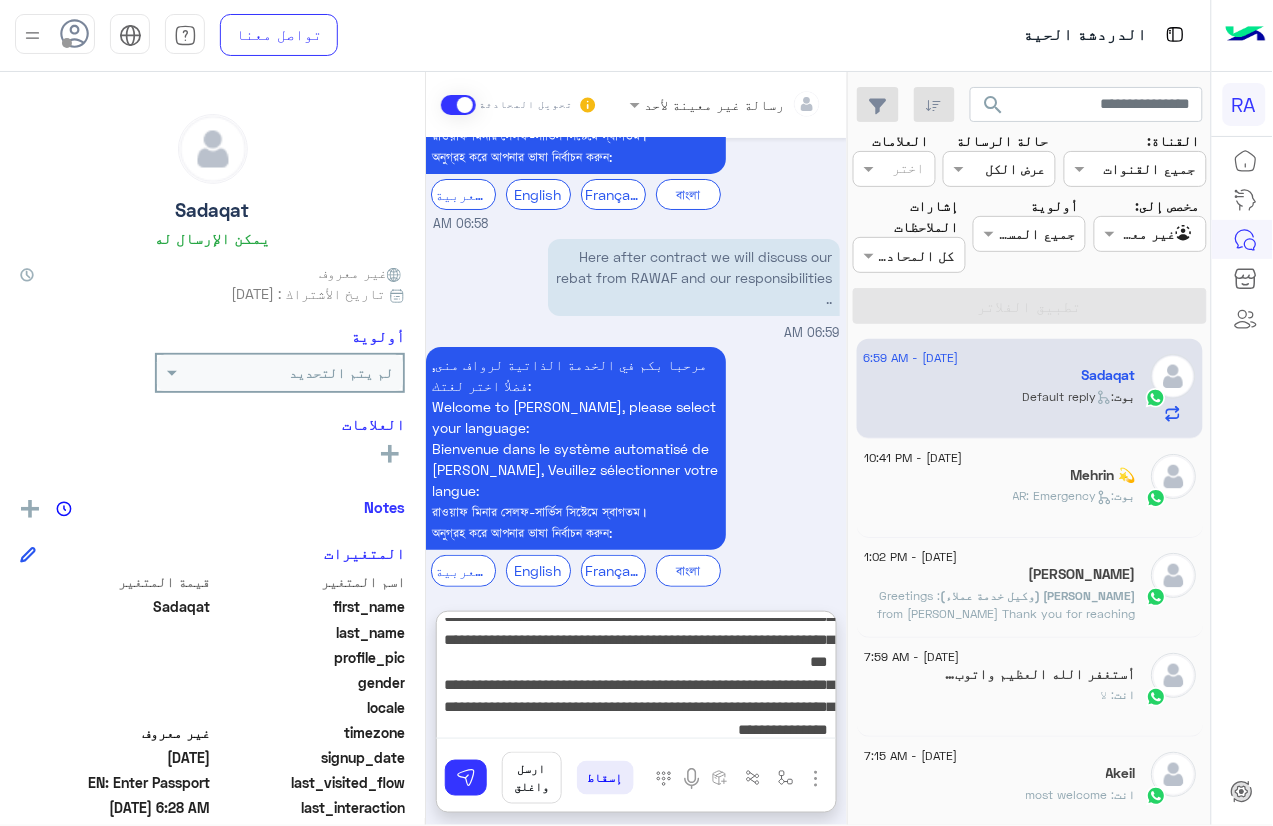 type 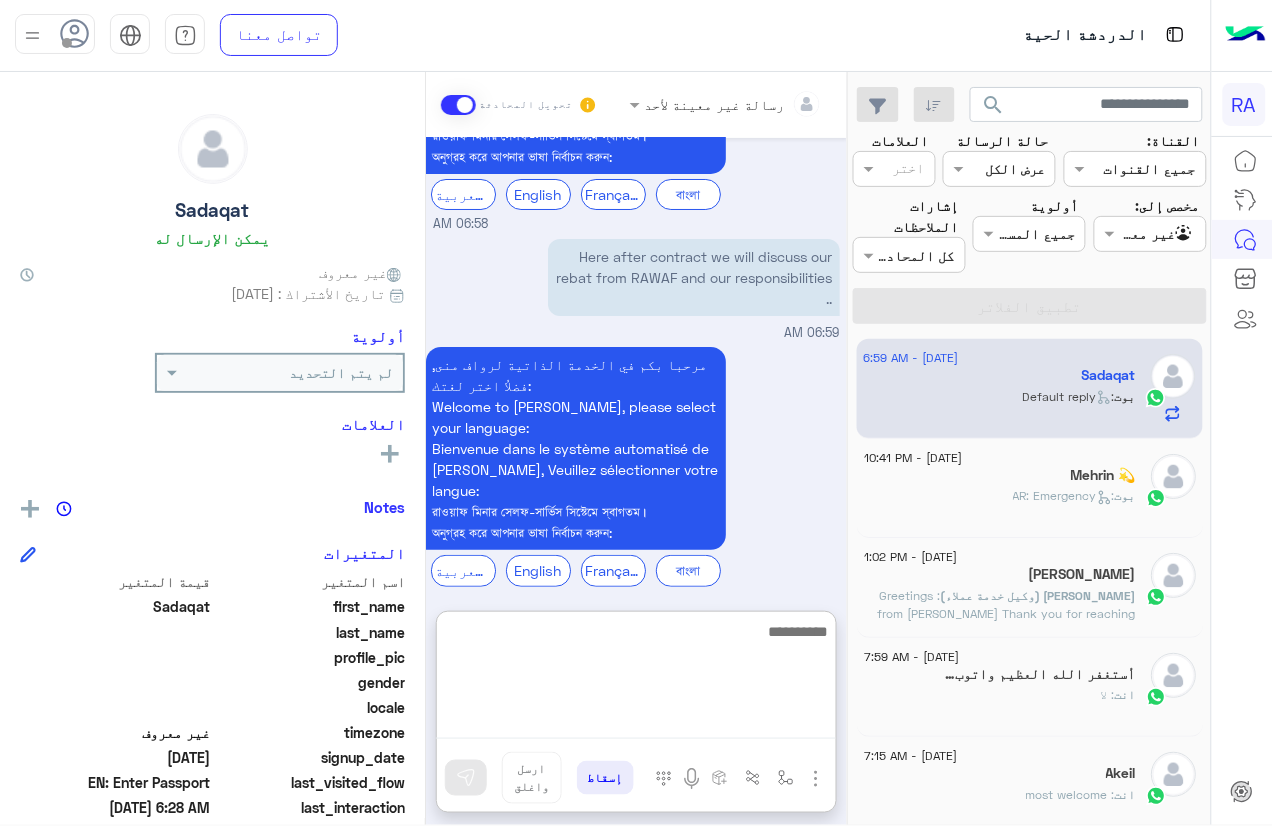 scroll, scrollTop: 0, scrollLeft: 0, axis: both 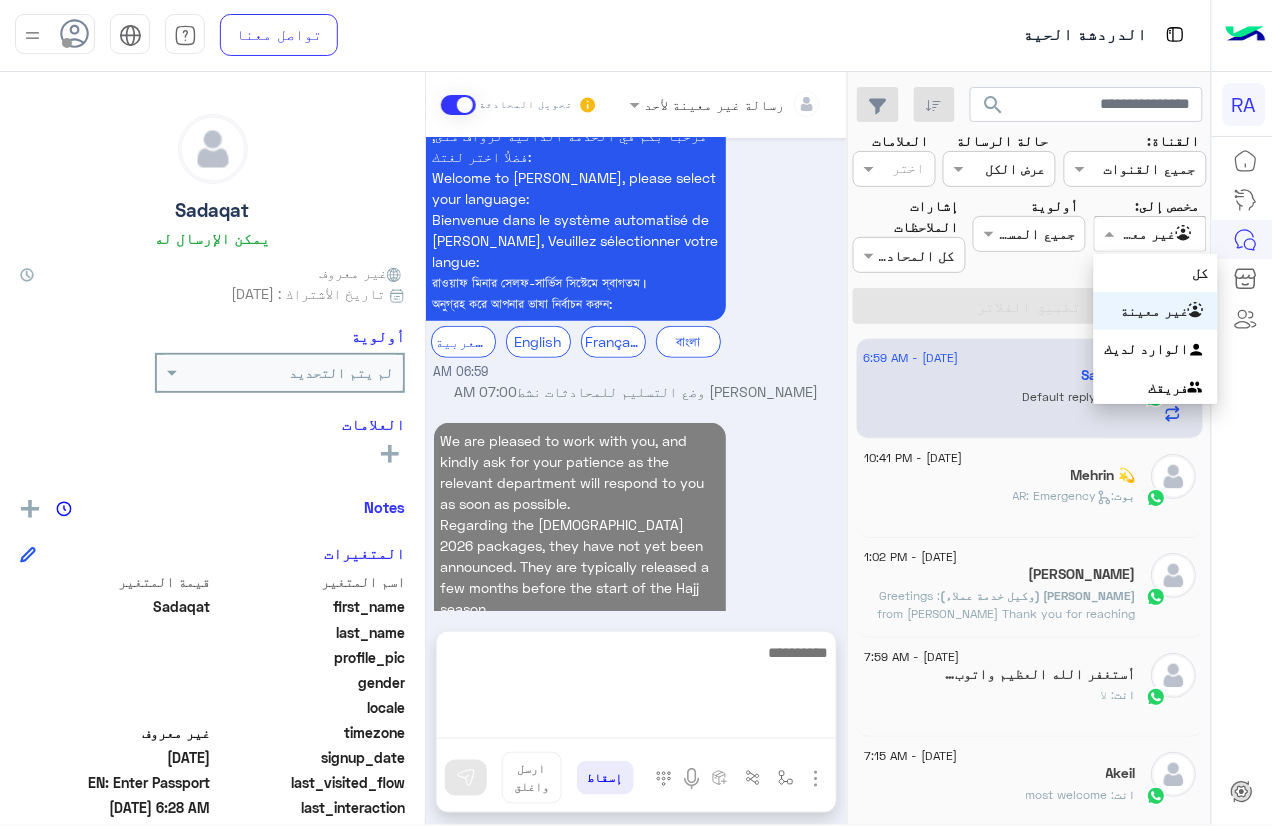 click at bounding box center (1107, 233) 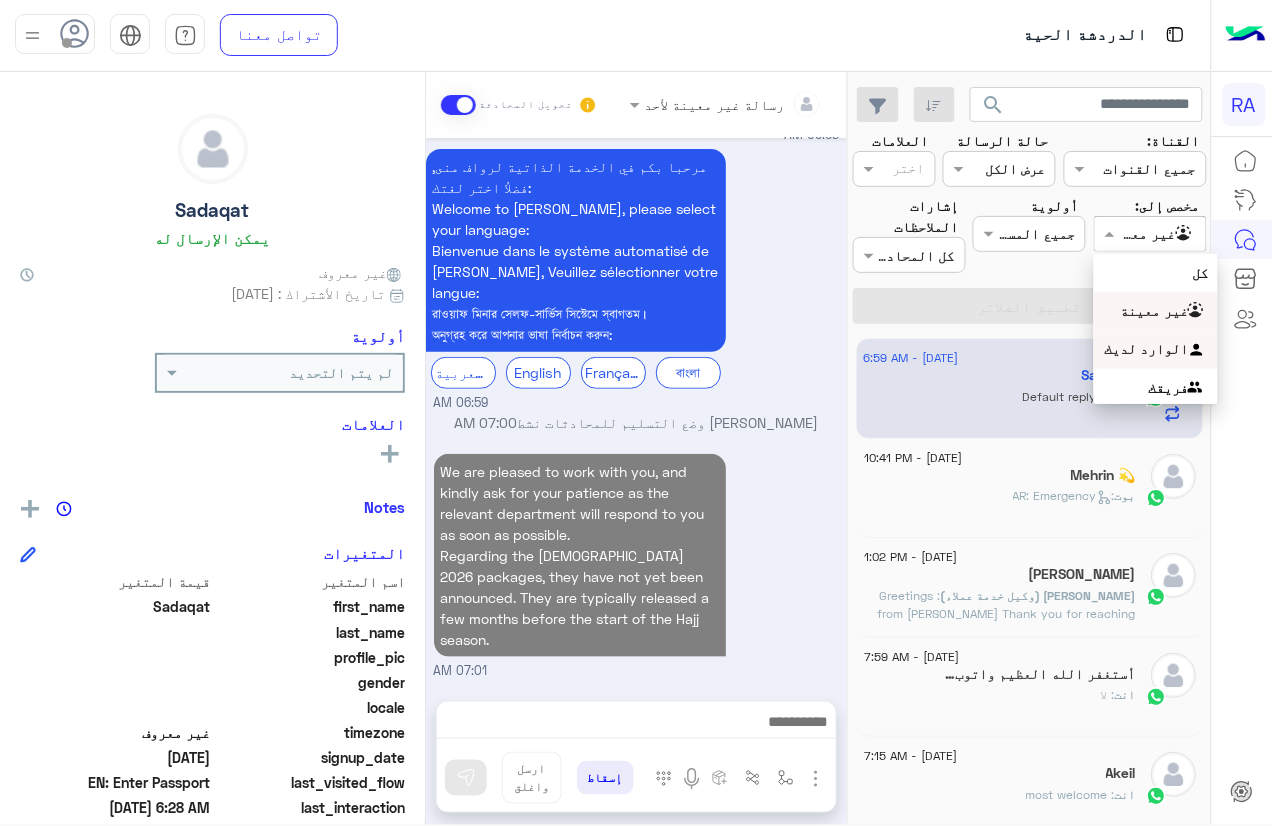 click on "الوارد لديك" at bounding box center [1156, 349] 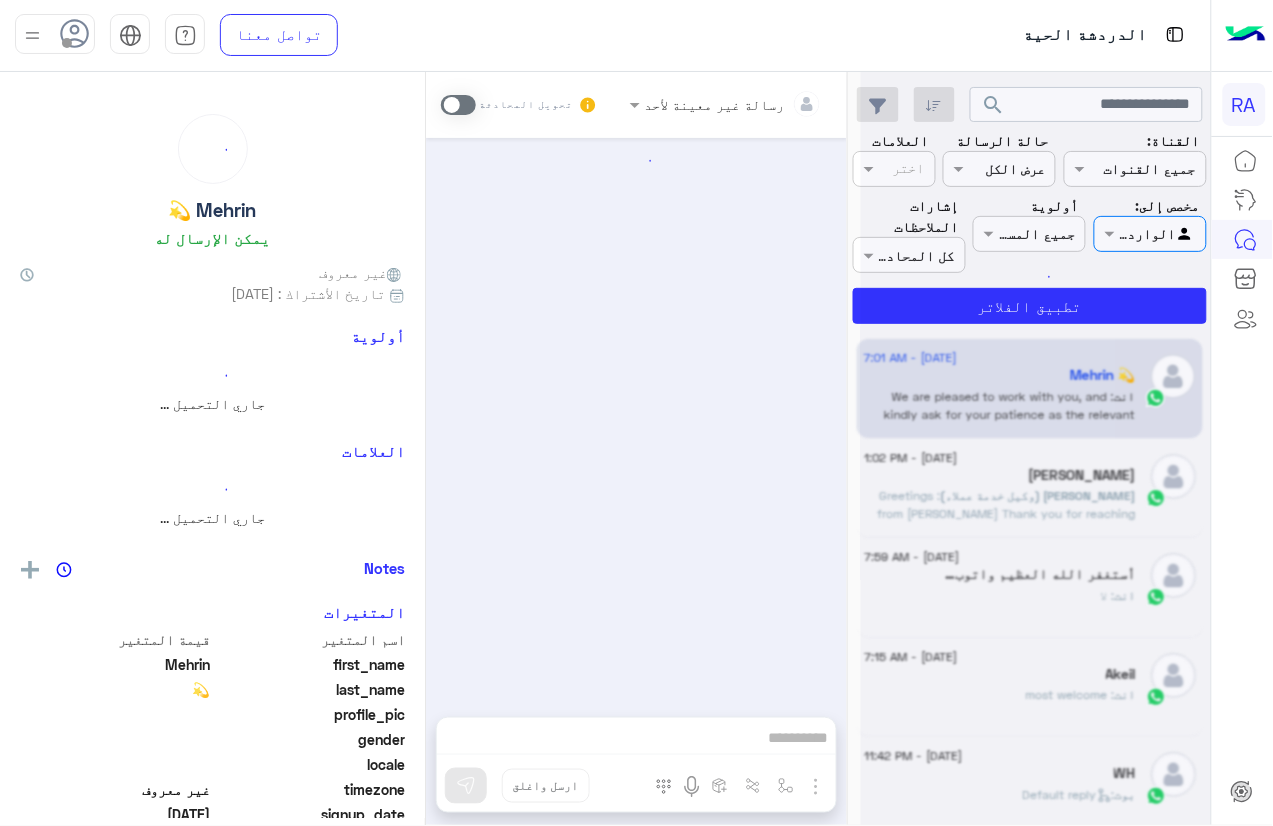 scroll, scrollTop: 0, scrollLeft: 0, axis: both 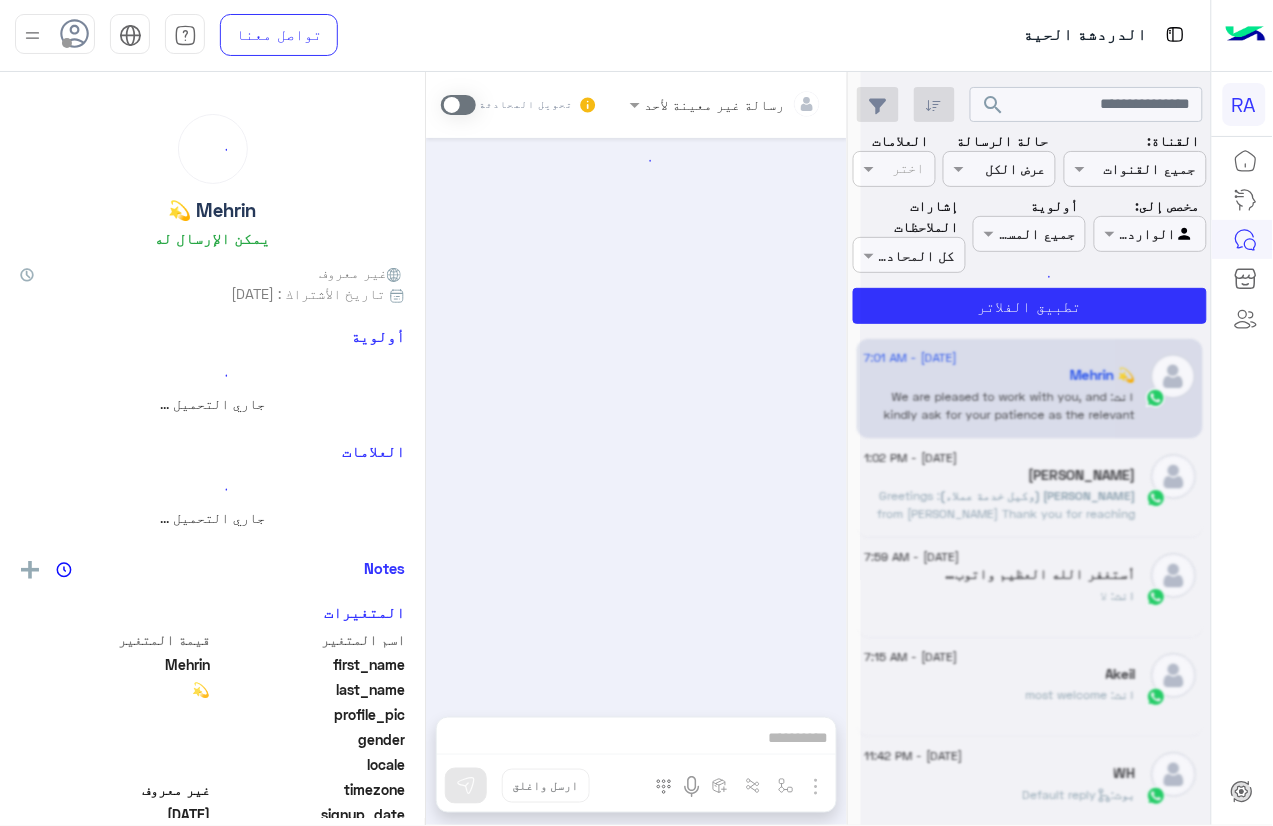 click 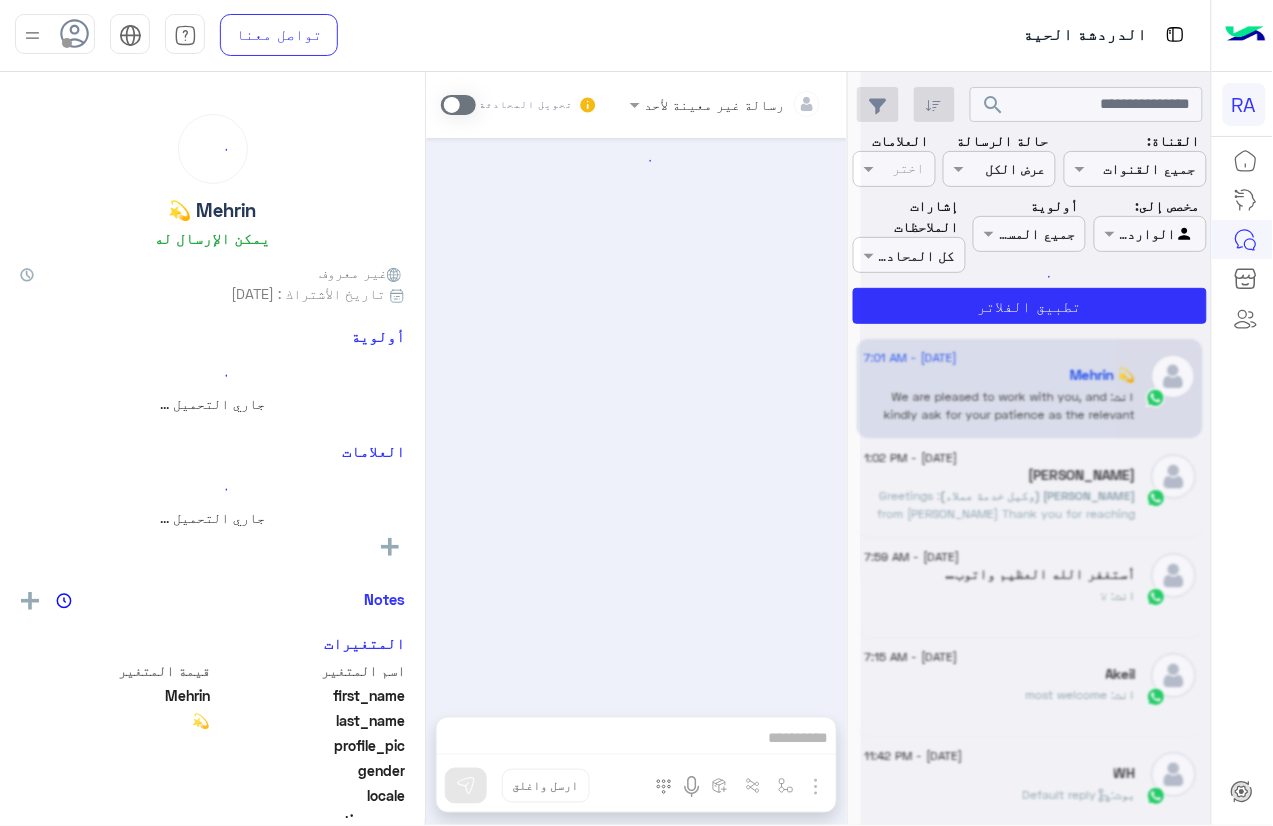 scroll, scrollTop: 2406, scrollLeft: 0, axis: vertical 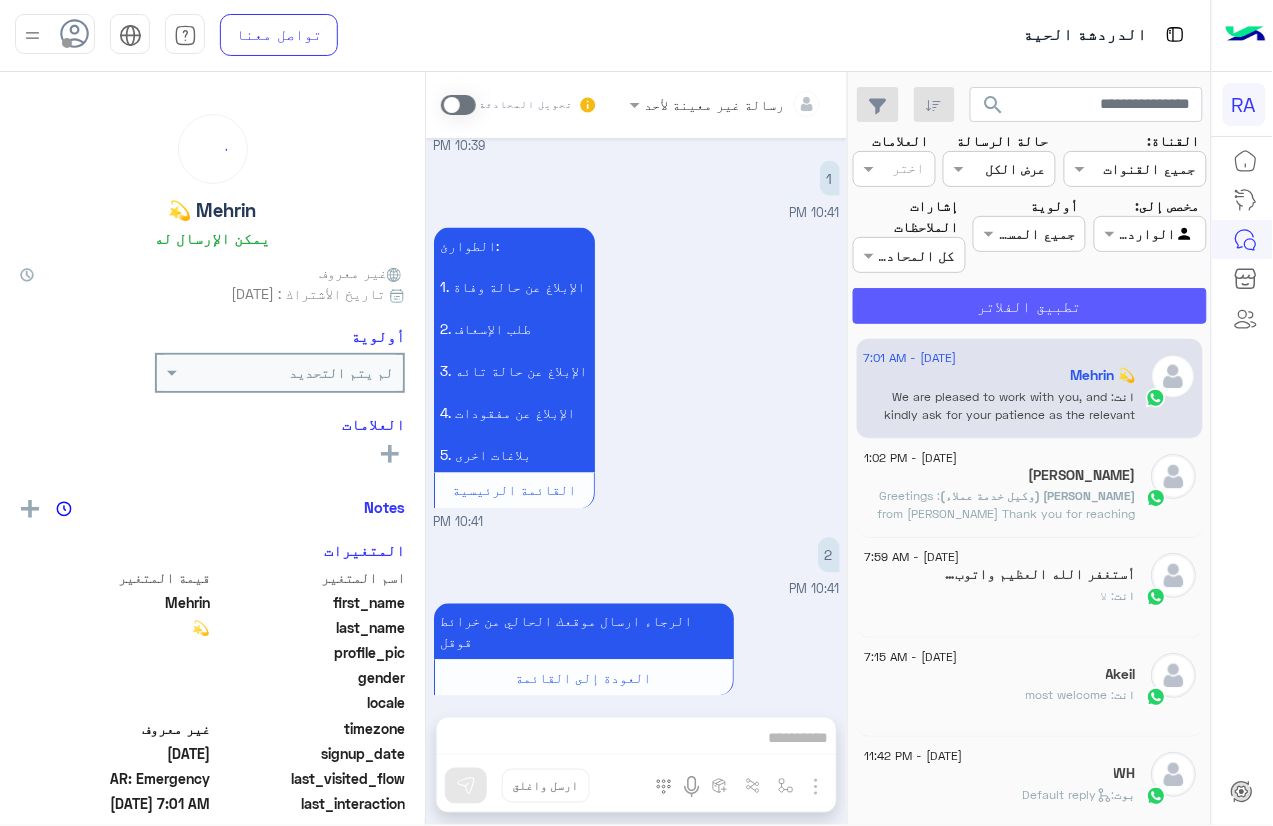 click on "تطبيق الفلاتر" 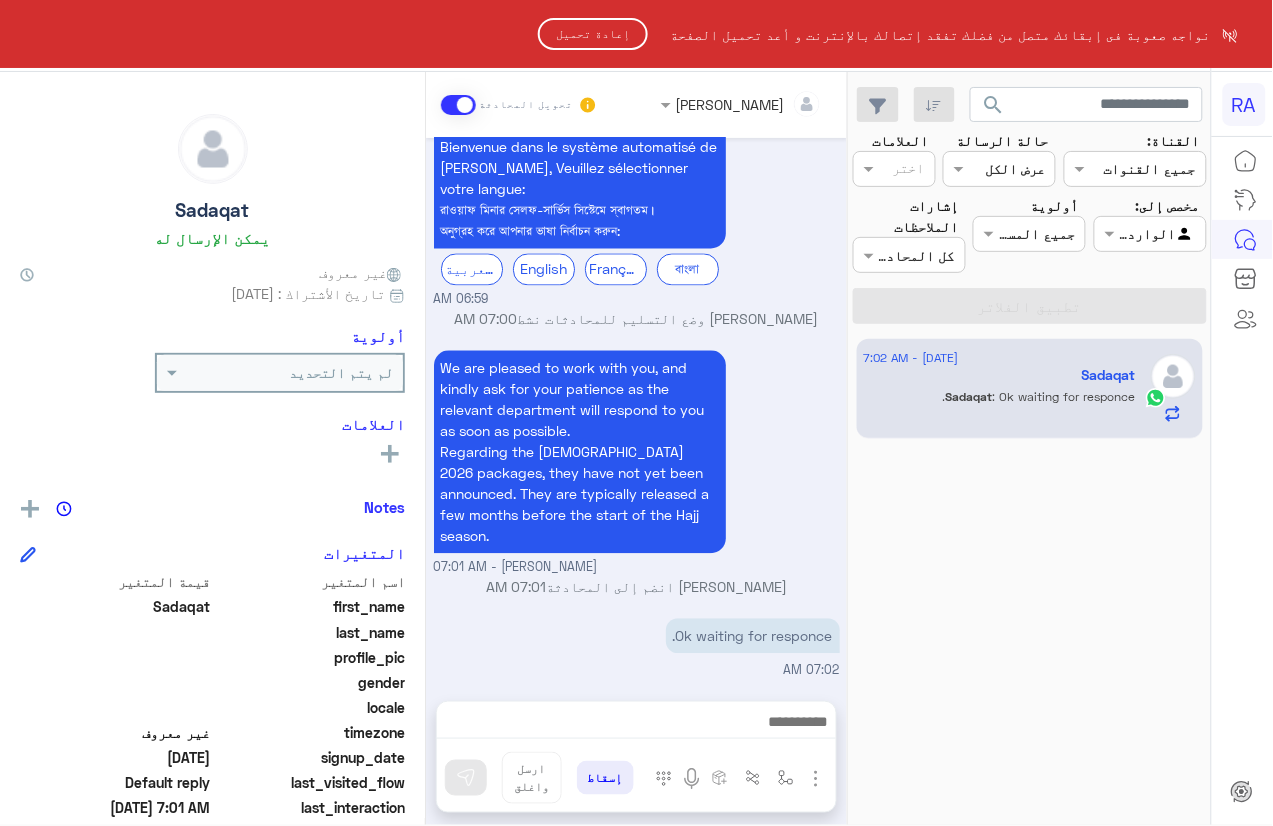 scroll, scrollTop: 2681, scrollLeft: 0, axis: vertical 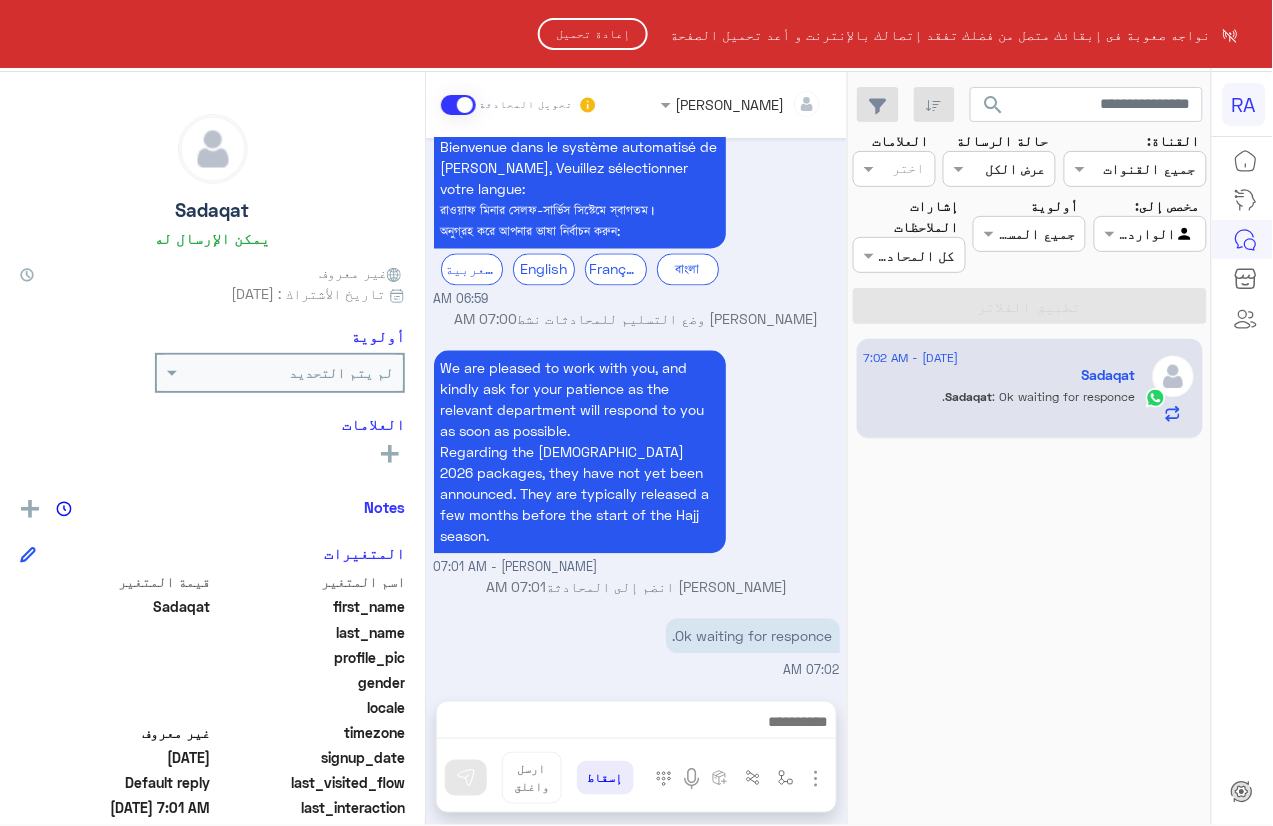 click on "RA نواجه صعوبة فى إبقائك متصل من فضلك تفقد إتصالك بالإنترنت و أعد تحميل الصفحة إعادة تحميل  الدردشة الحية   تواصل معنا  Help Center عربي English search القناة: القناه جميع القنوات حالة الرسالة القناه عرض الكل العلامات اختر مخصص إلى: Agent Filter  الوارد لديك أولوية جميع المستويات جميع المستويات إشارات الملاحظات اختر كل المحادثات تطبيق الفلاتر [DATE] - 7:02 AM  Sadaqat   Sadaqat : Ok waiting for responce. Reem Eskander  تحويل المحادثة     [DATE]  2   07:09 PM  Please provide your passport number  Main menu     07:09 PM  ok no probelm. here is the email of the relevant department: [EMAIL_ADDRESS][DOMAIN_NAME] Did email  Still no reply   07:09 PM   [DATE]   Reem [PERSON_NAME]  وضع التسليم للمحادثات نشط   06:24 AM" at bounding box center (636, 413) 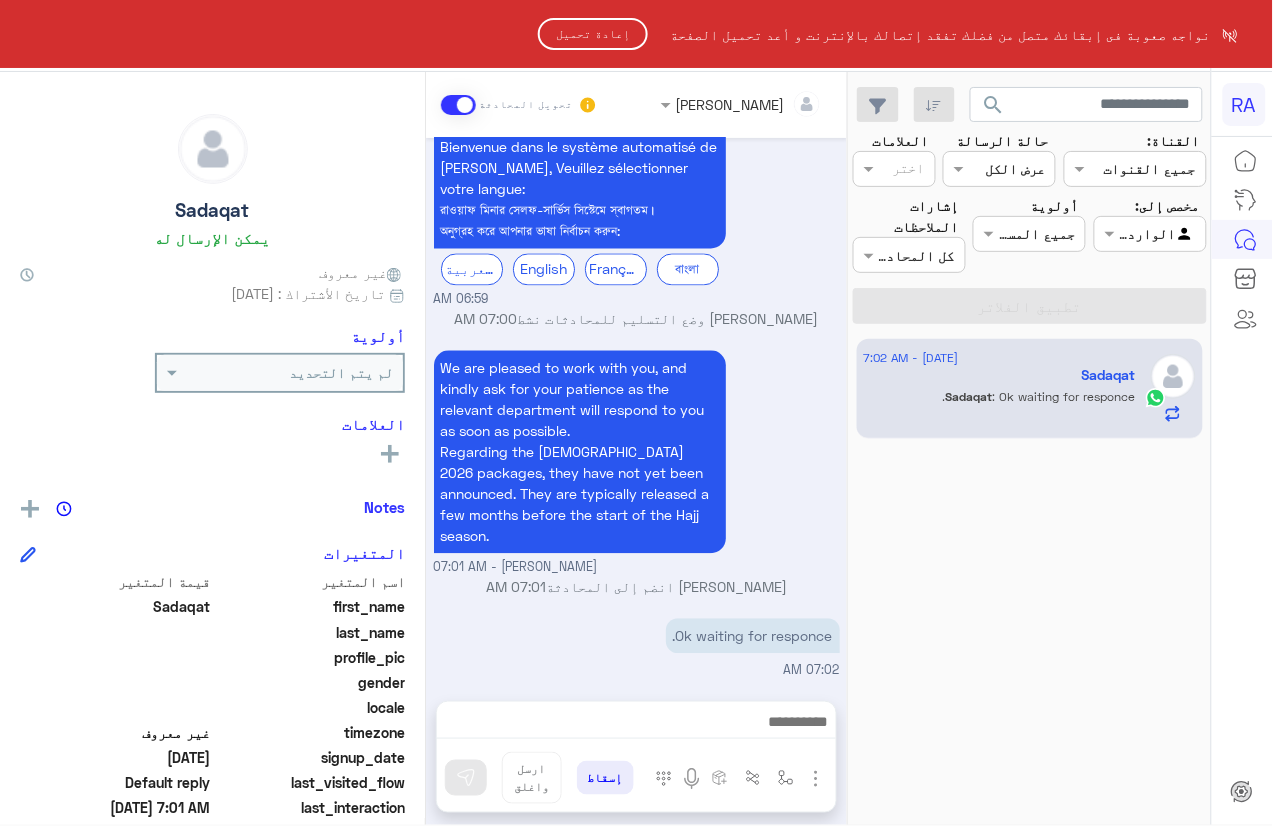 click on "إعادة تحميل" 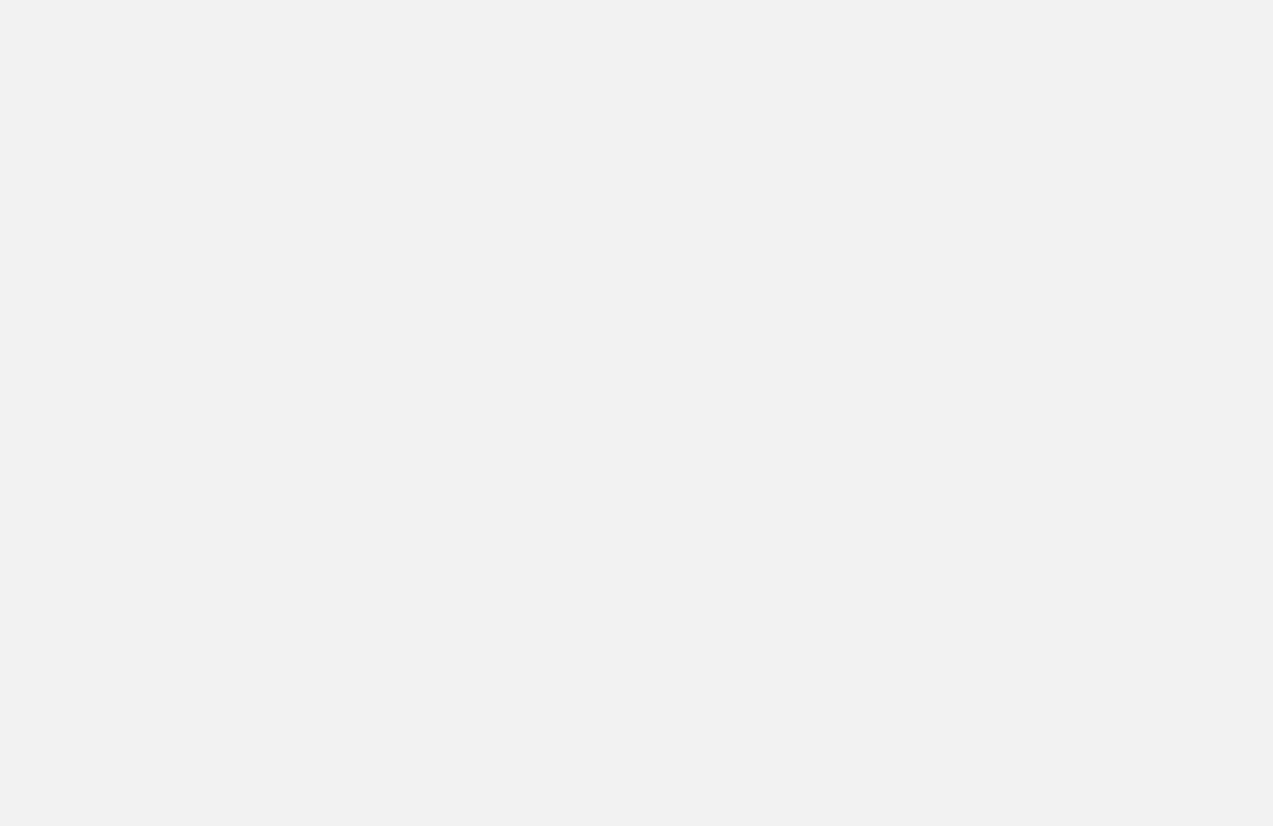 scroll, scrollTop: 0, scrollLeft: 0, axis: both 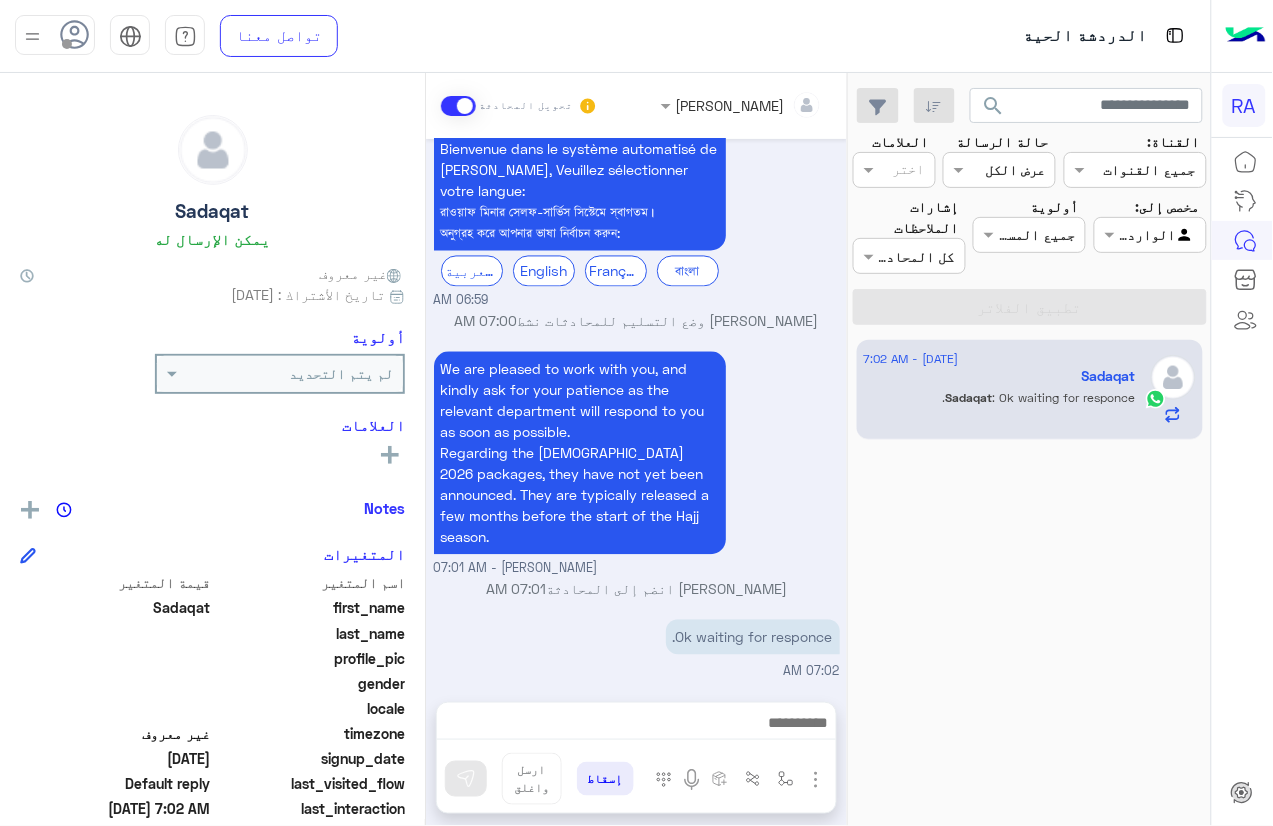click at bounding box center [458, 106] 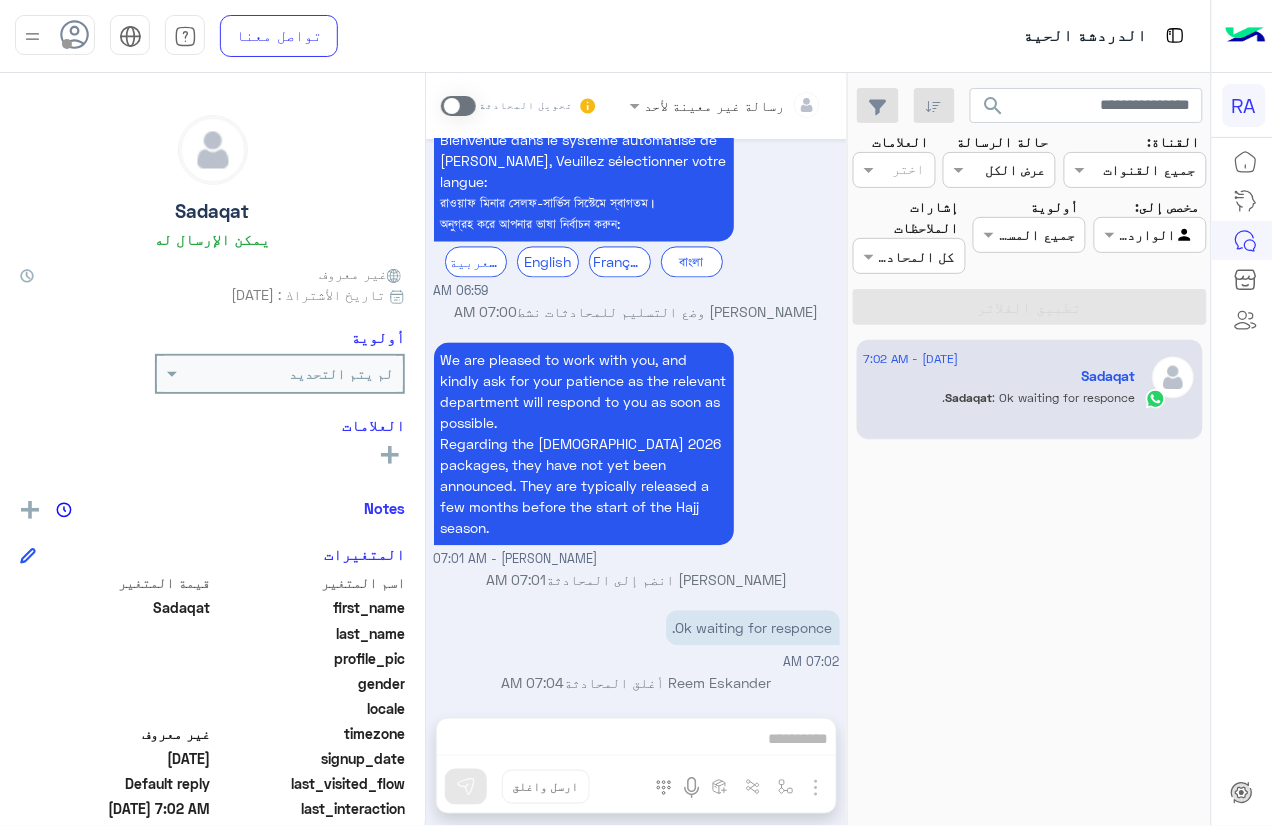 scroll, scrollTop: 2545, scrollLeft: 0, axis: vertical 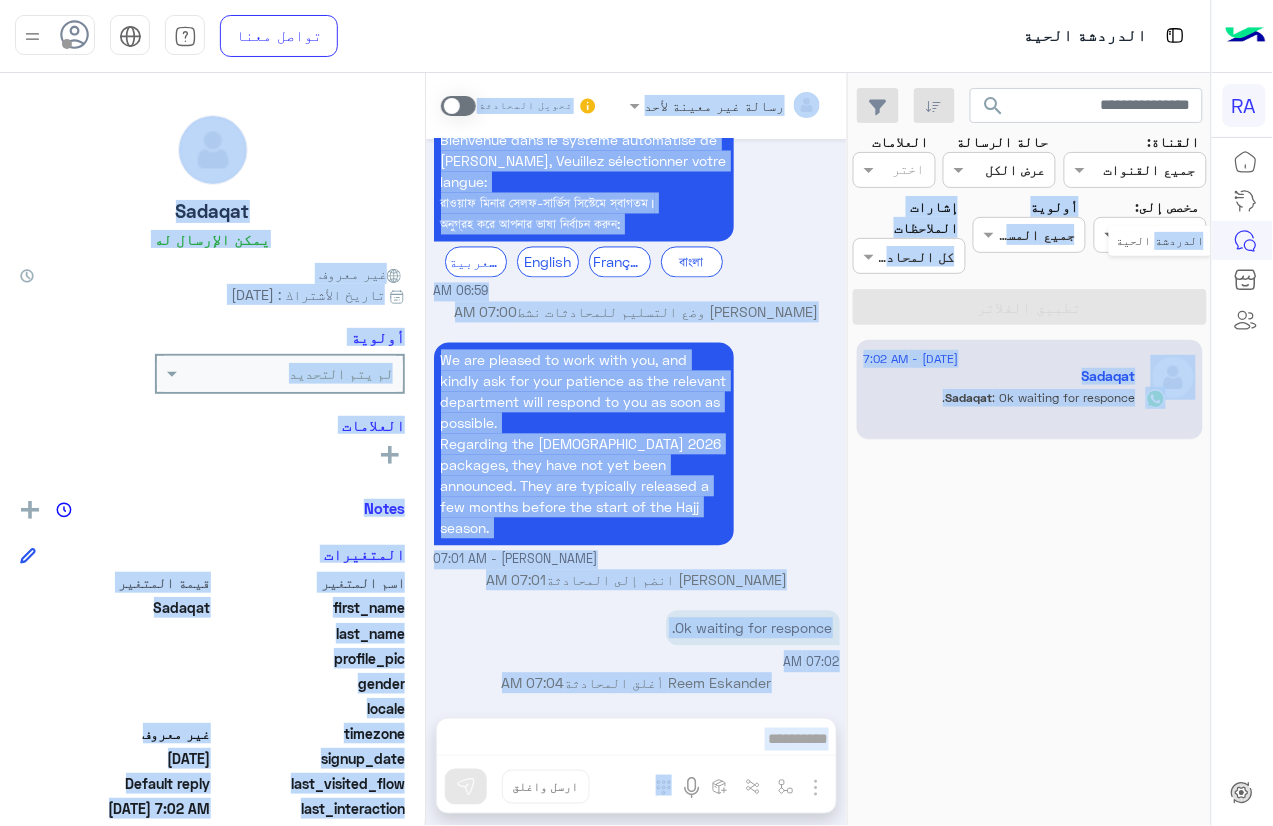drag, startPoint x: 1216, startPoint y: 260, endPoint x: 1117, endPoint y: 232, distance: 102.88343 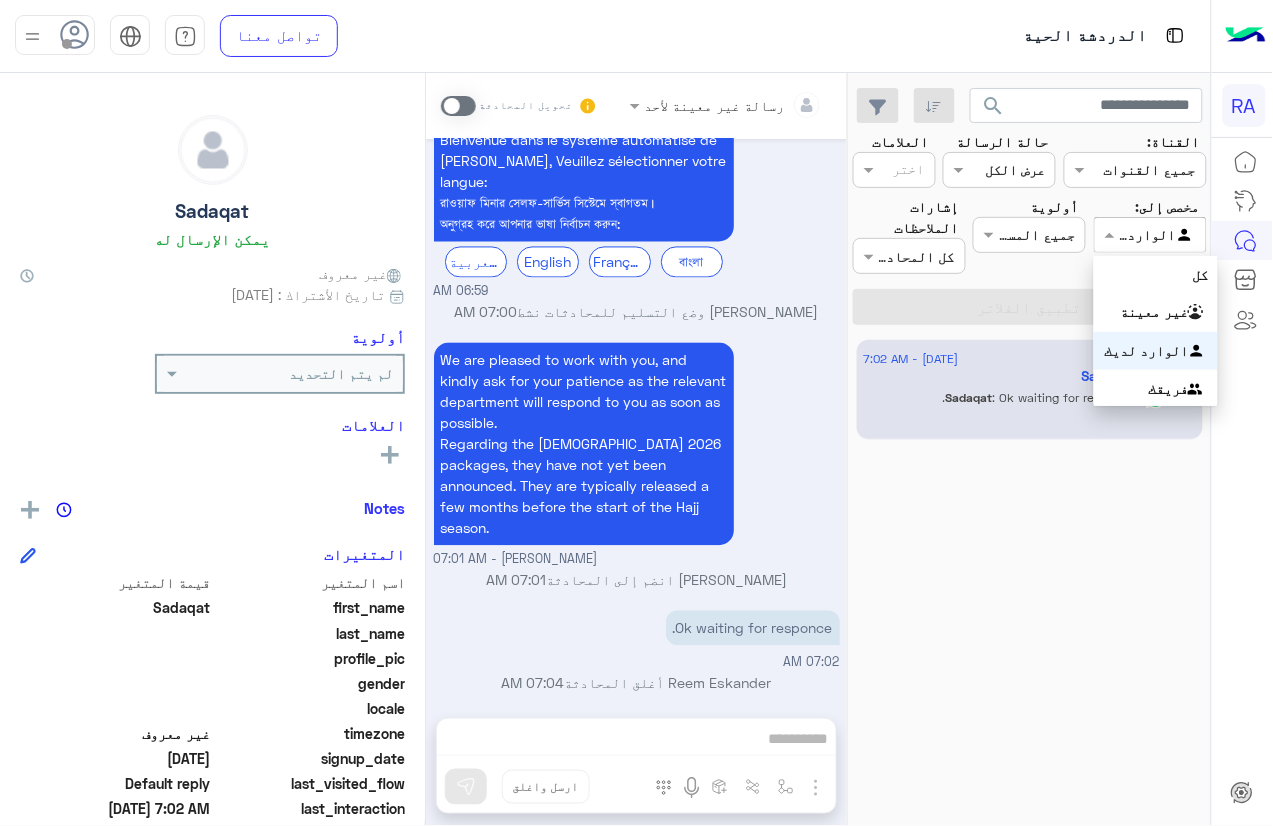 click at bounding box center (1107, 234) 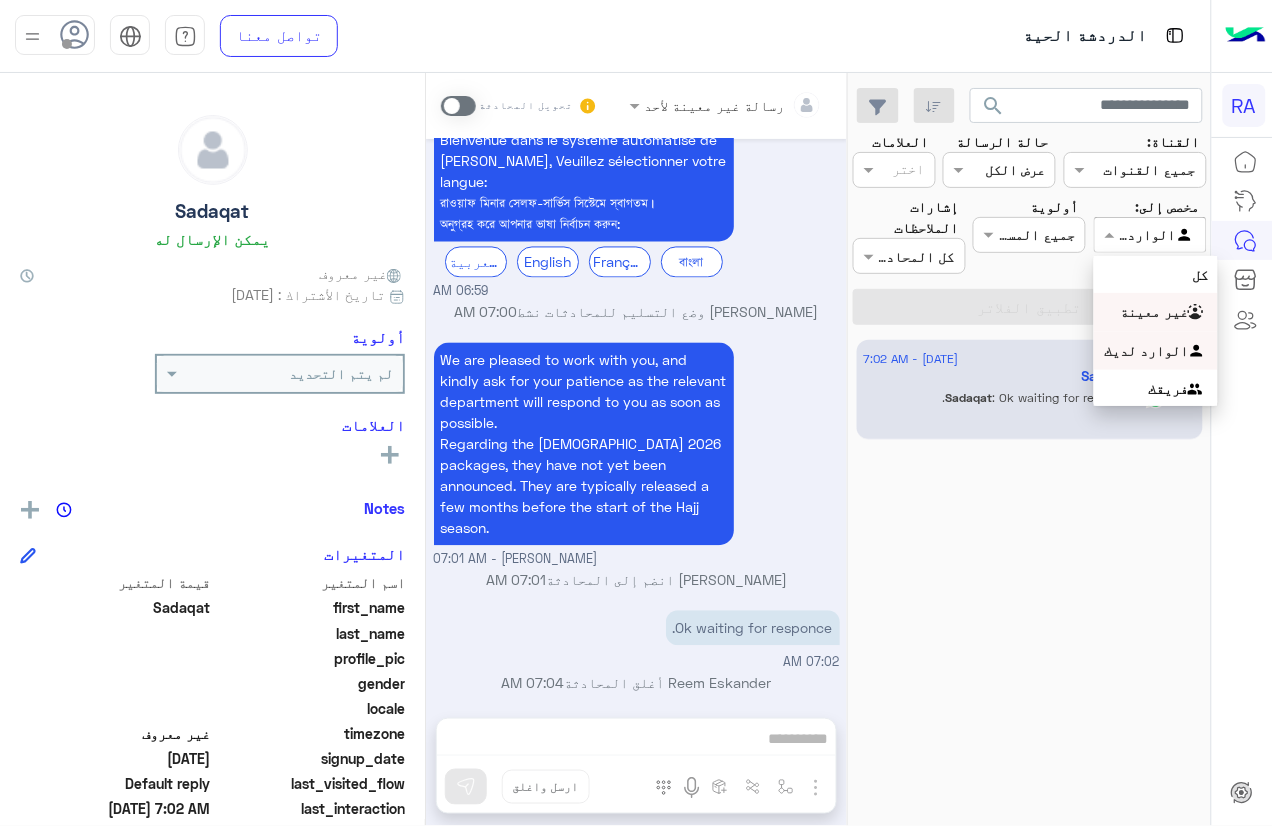 click on "غير معينة" at bounding box center (1156, 312) 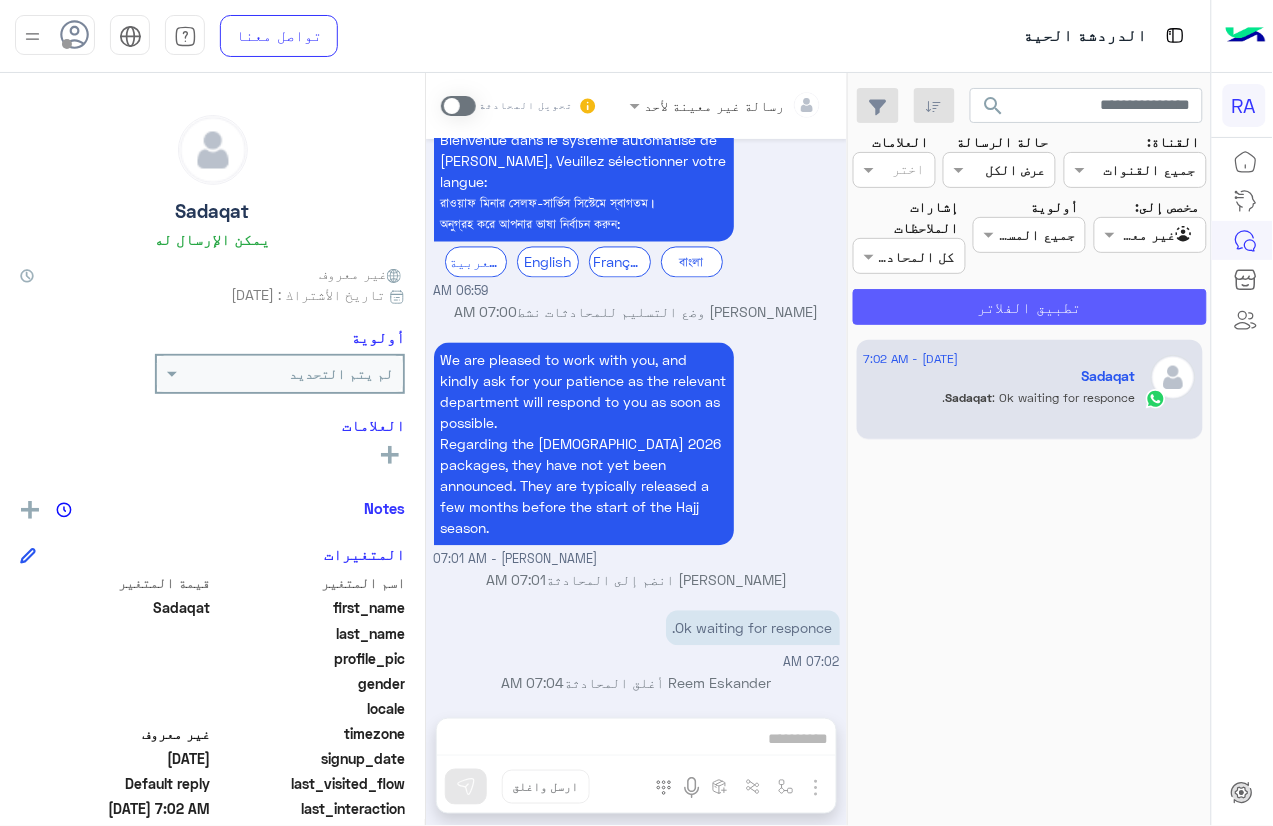 click on "تطبيق الفلاتر" 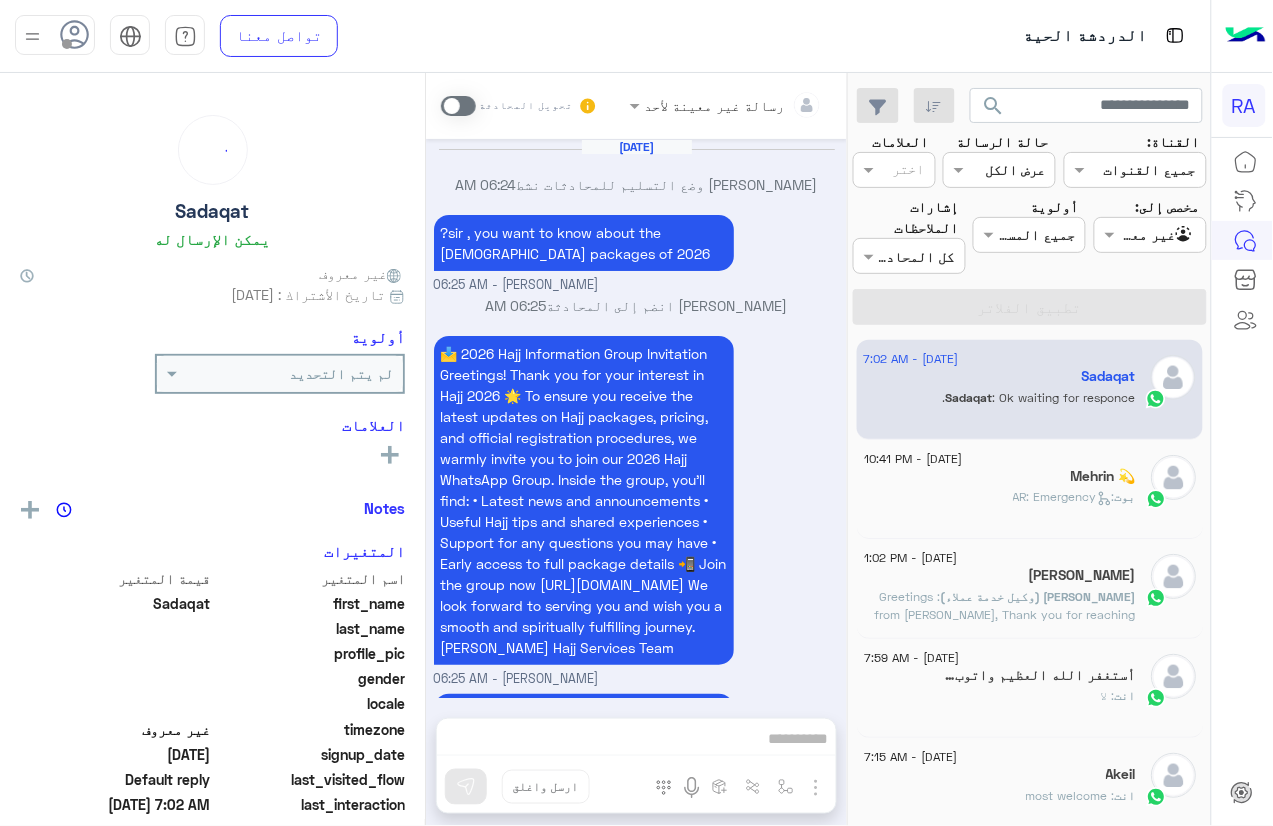 scroll, scrollTop: 2227, scrollLeft: 0, axis: vertical 